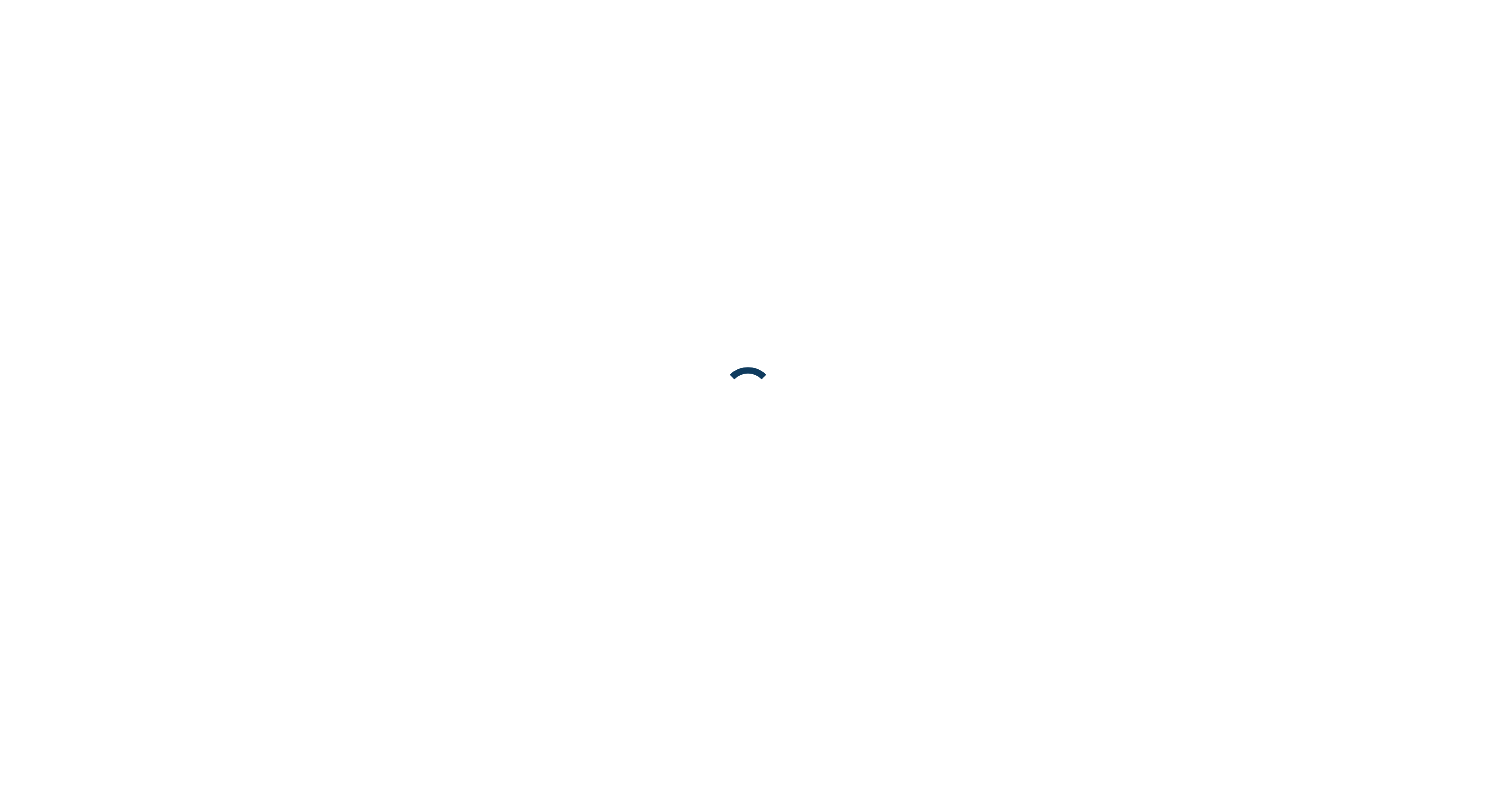 scroll, scrollTop: 0, scrollLeft: 0, axis: both 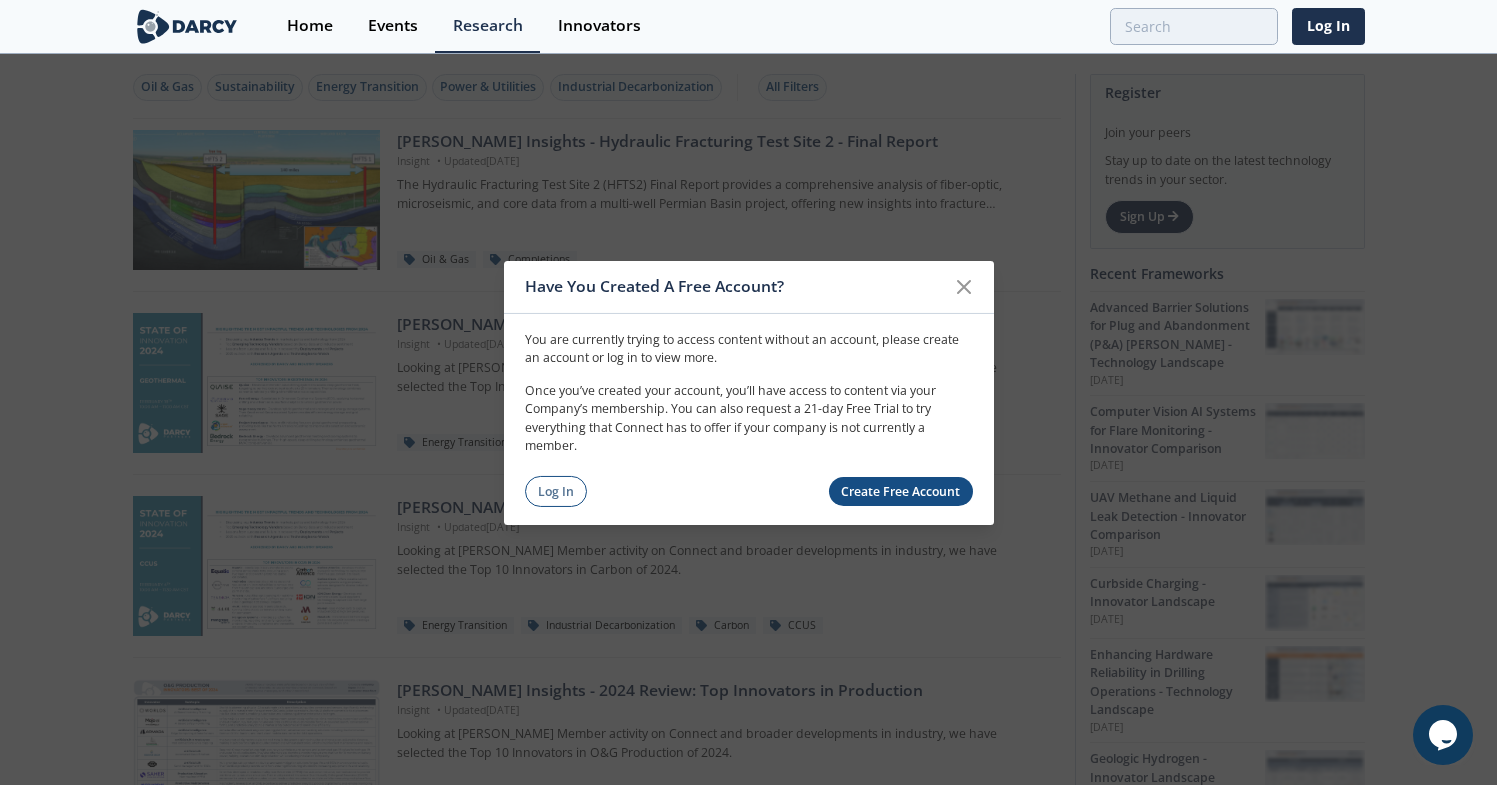 click on "Create Free Account" at bounding box center (901, 491) 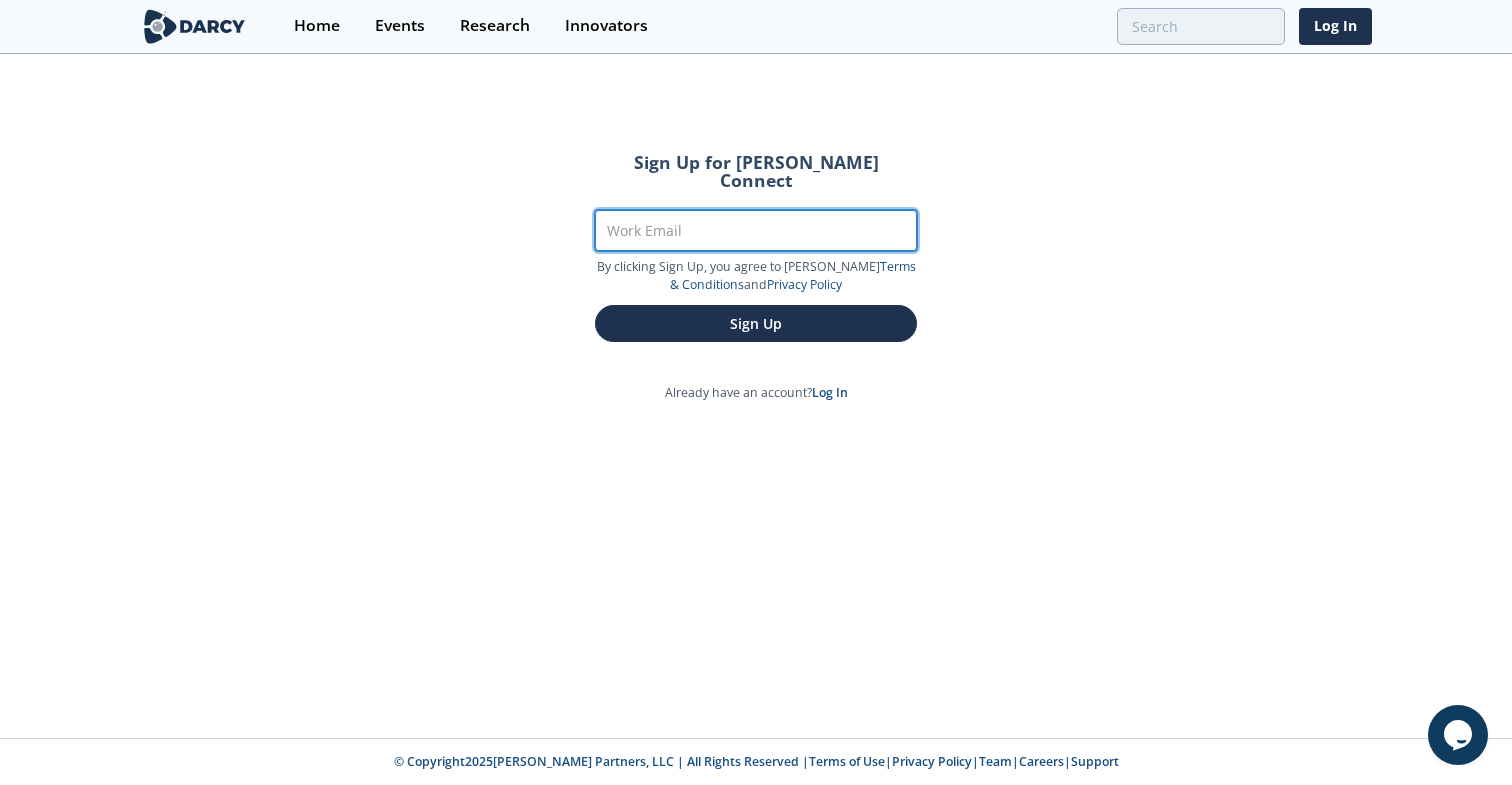 click on "Work Email" at bounding box center (756, 230) 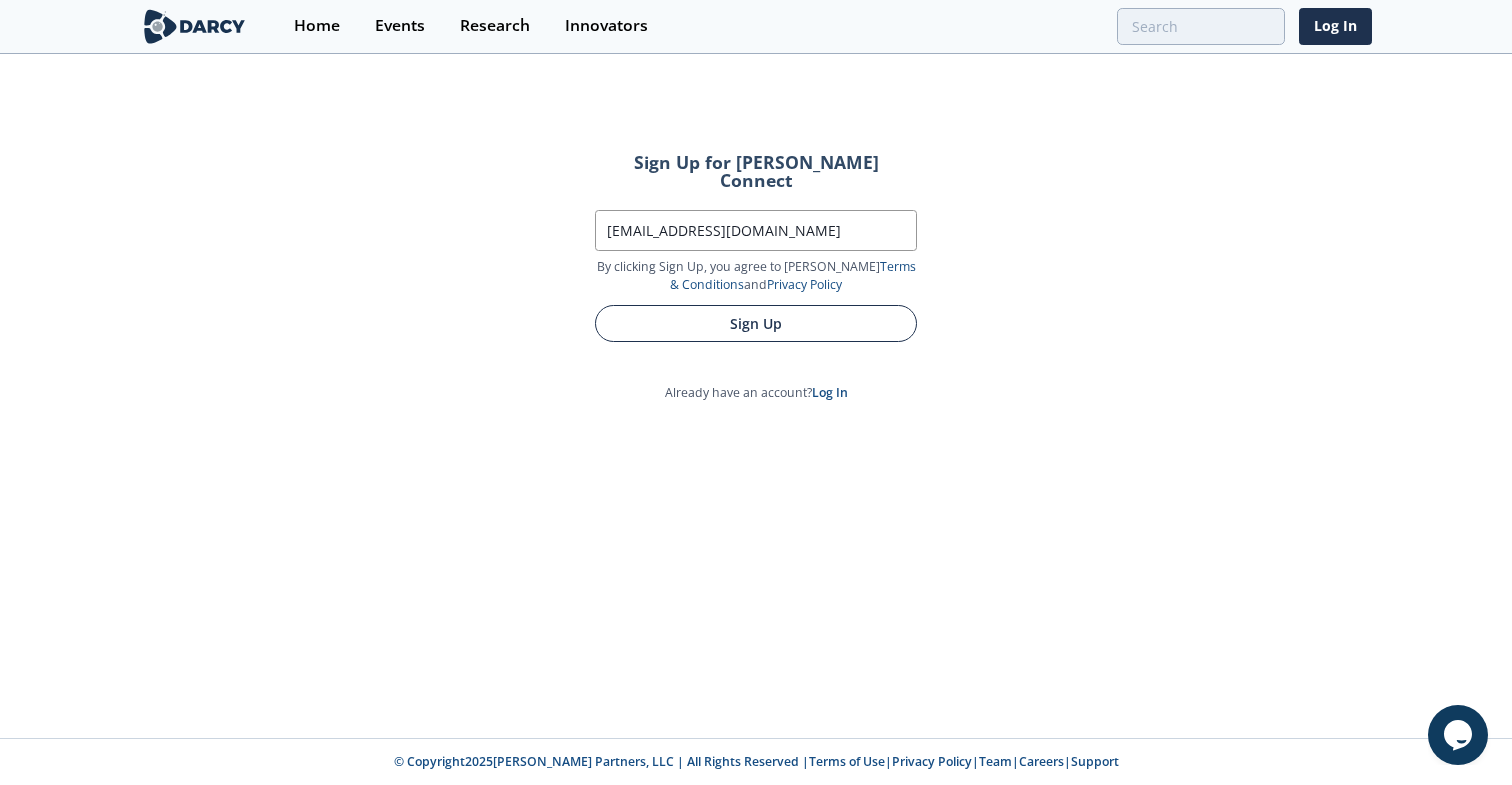 click on "Sign Up" at bounding box center (756, 323) 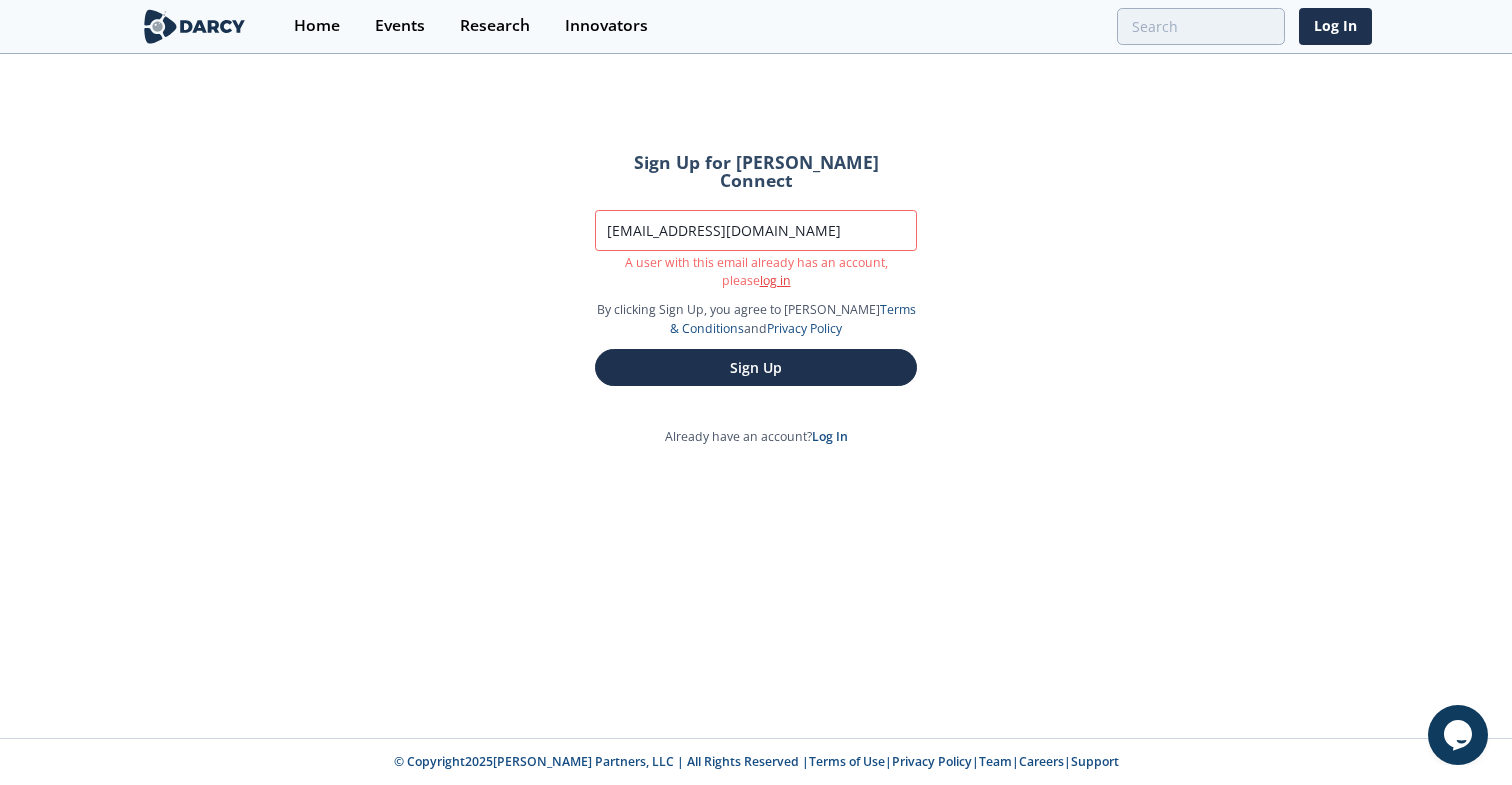 click on "log in" at bounding box center (775, 280) 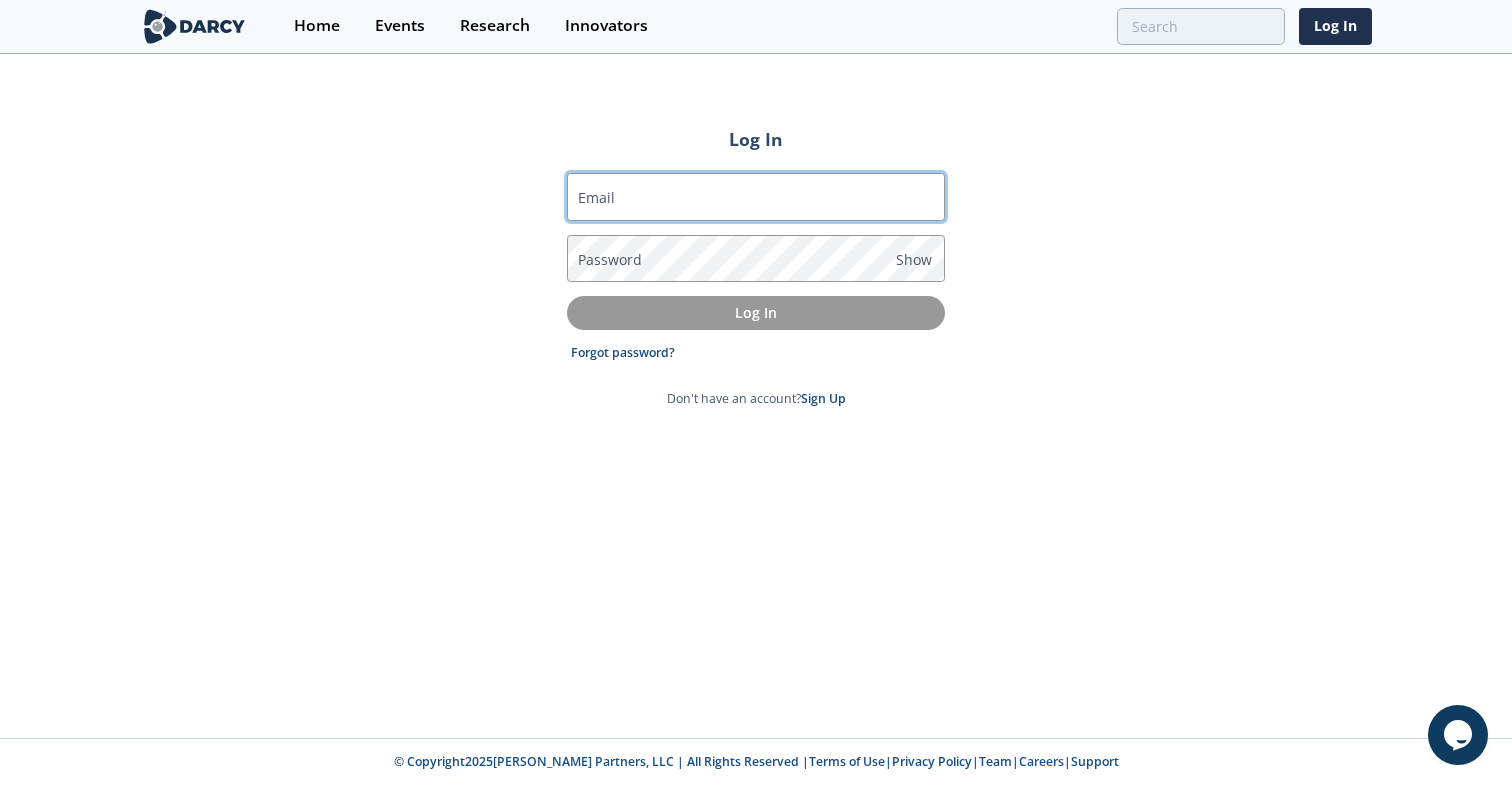 click on "Email" at bounding box center [756, 197] 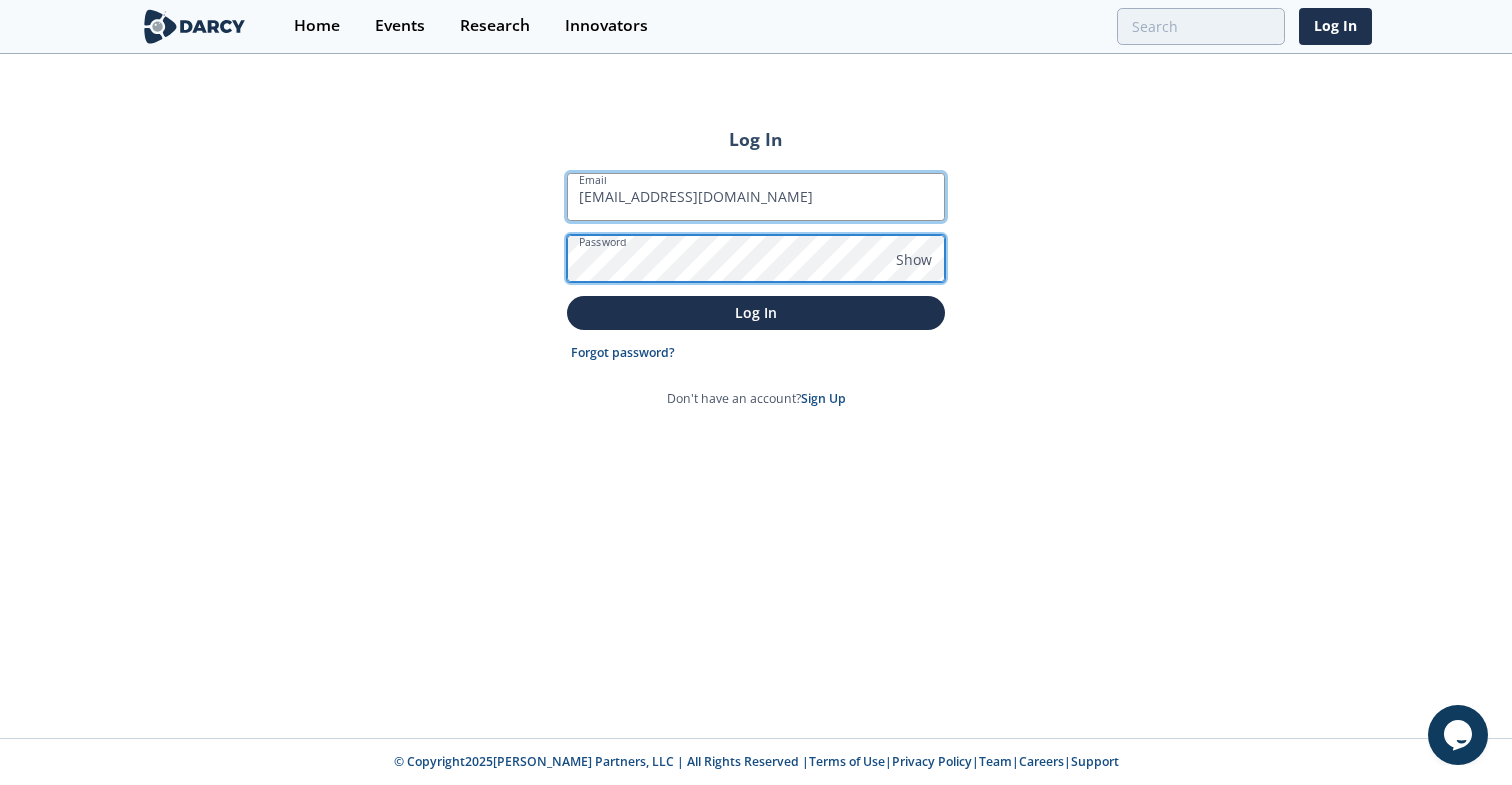 click on "Log In" at bounding box center (756, 312) 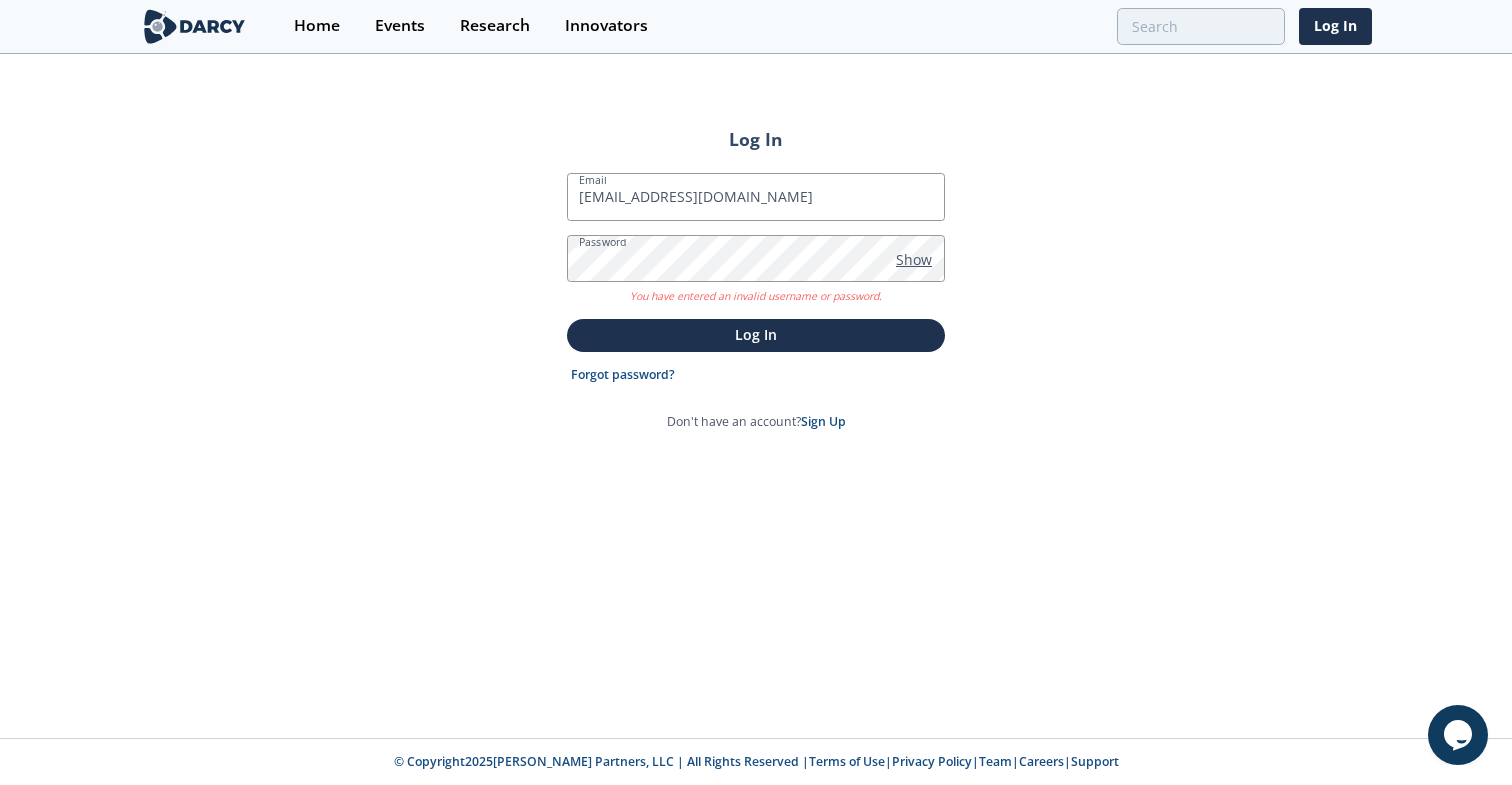 click on "Show" at bounding box center [914, 259] 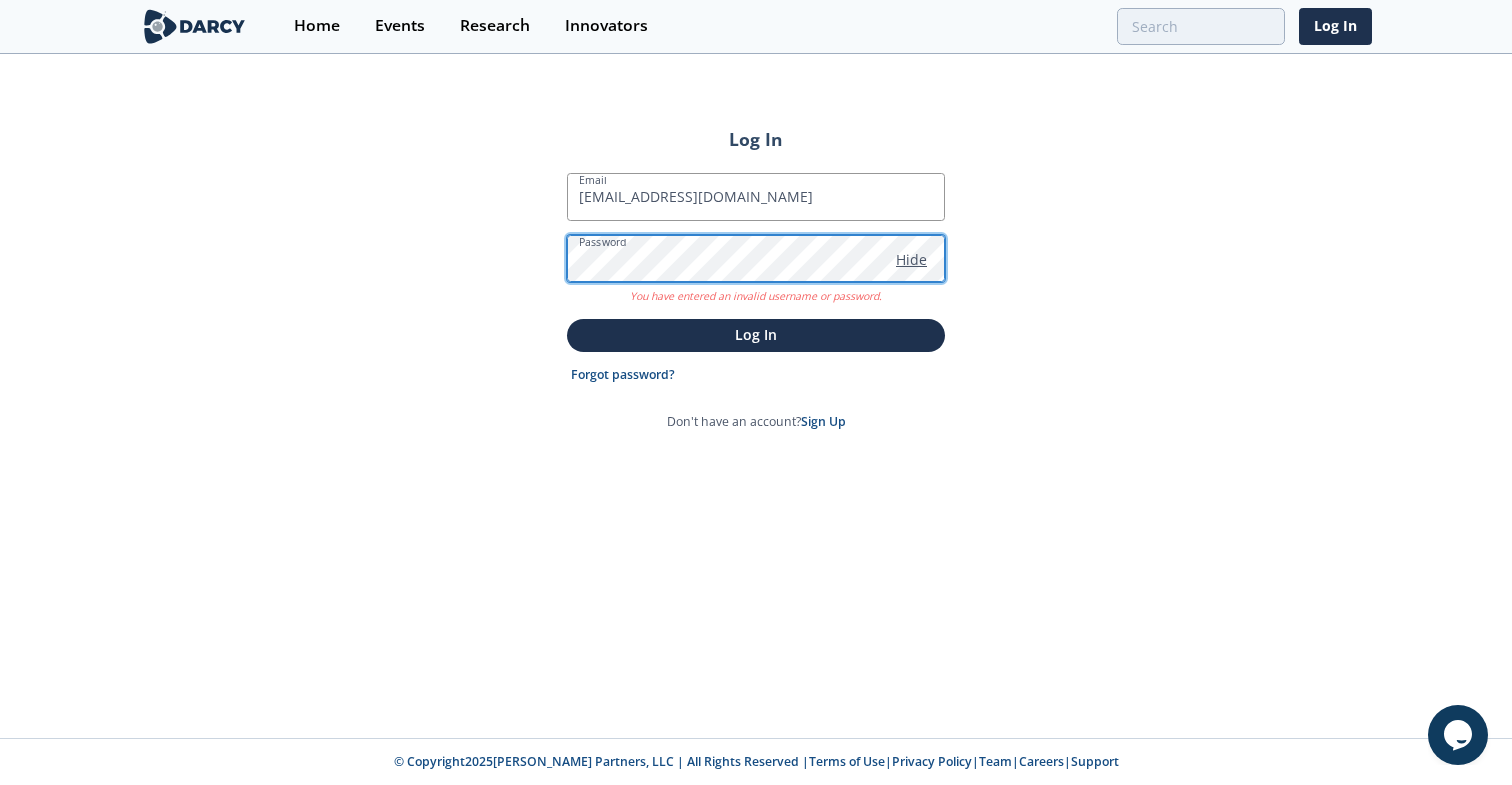 click on "Log In" at bounding box center (756, 335) 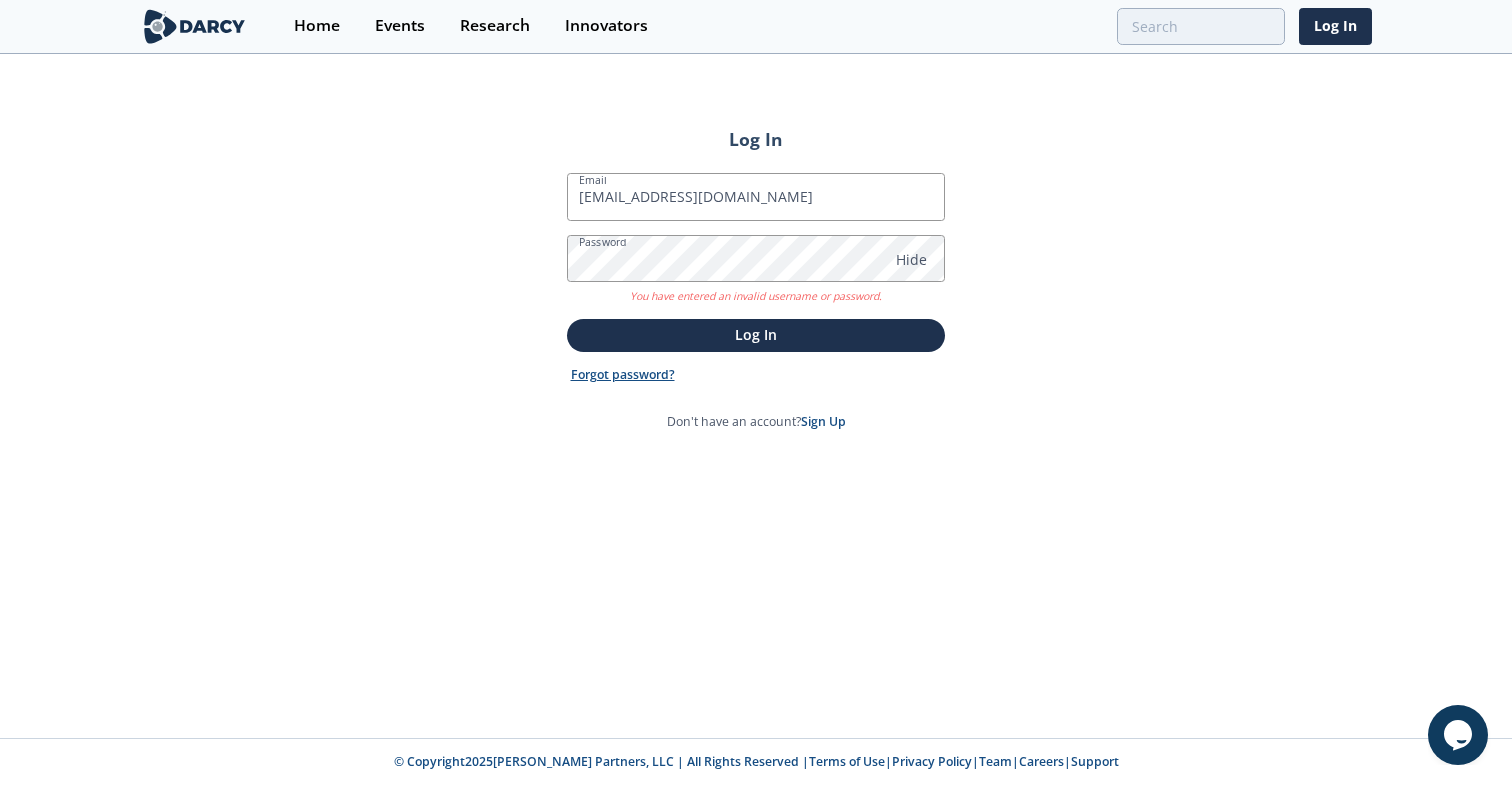 click on "Forgot password?" at bounding box center (623, 375) 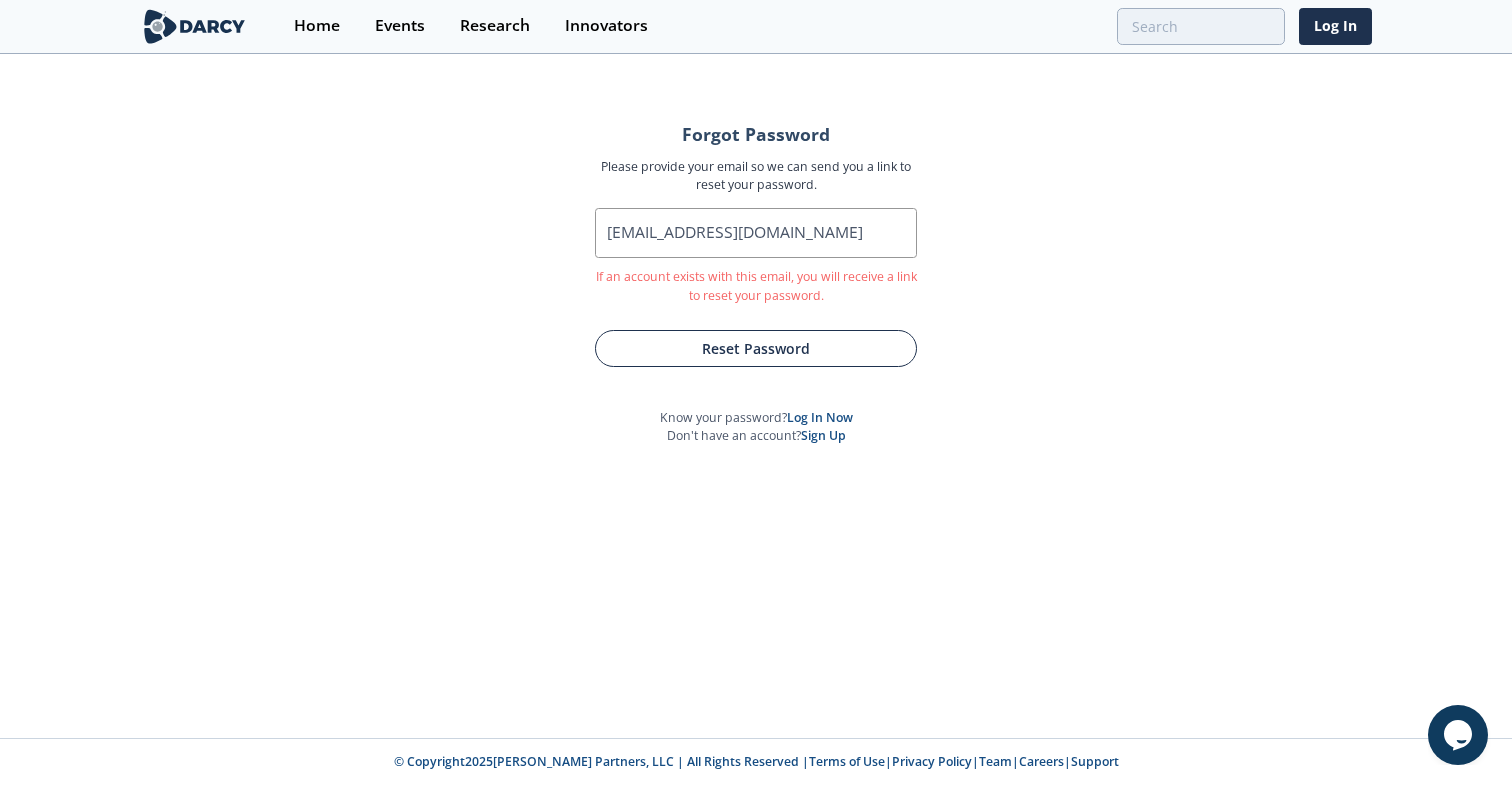 click on "Reset Password" at bounding box center [756, 348] 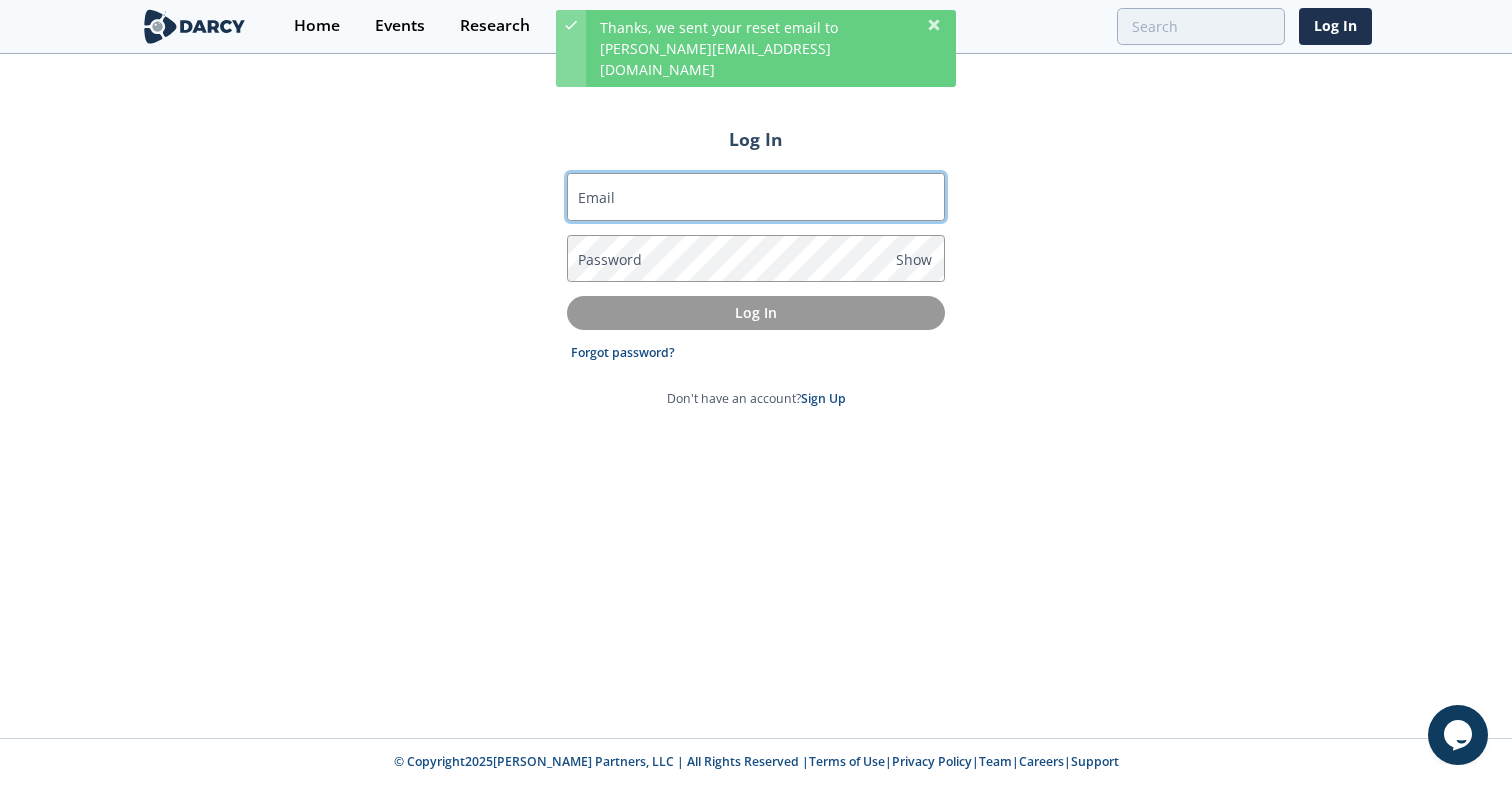 click on "Email" at bounding box center [756, 197] 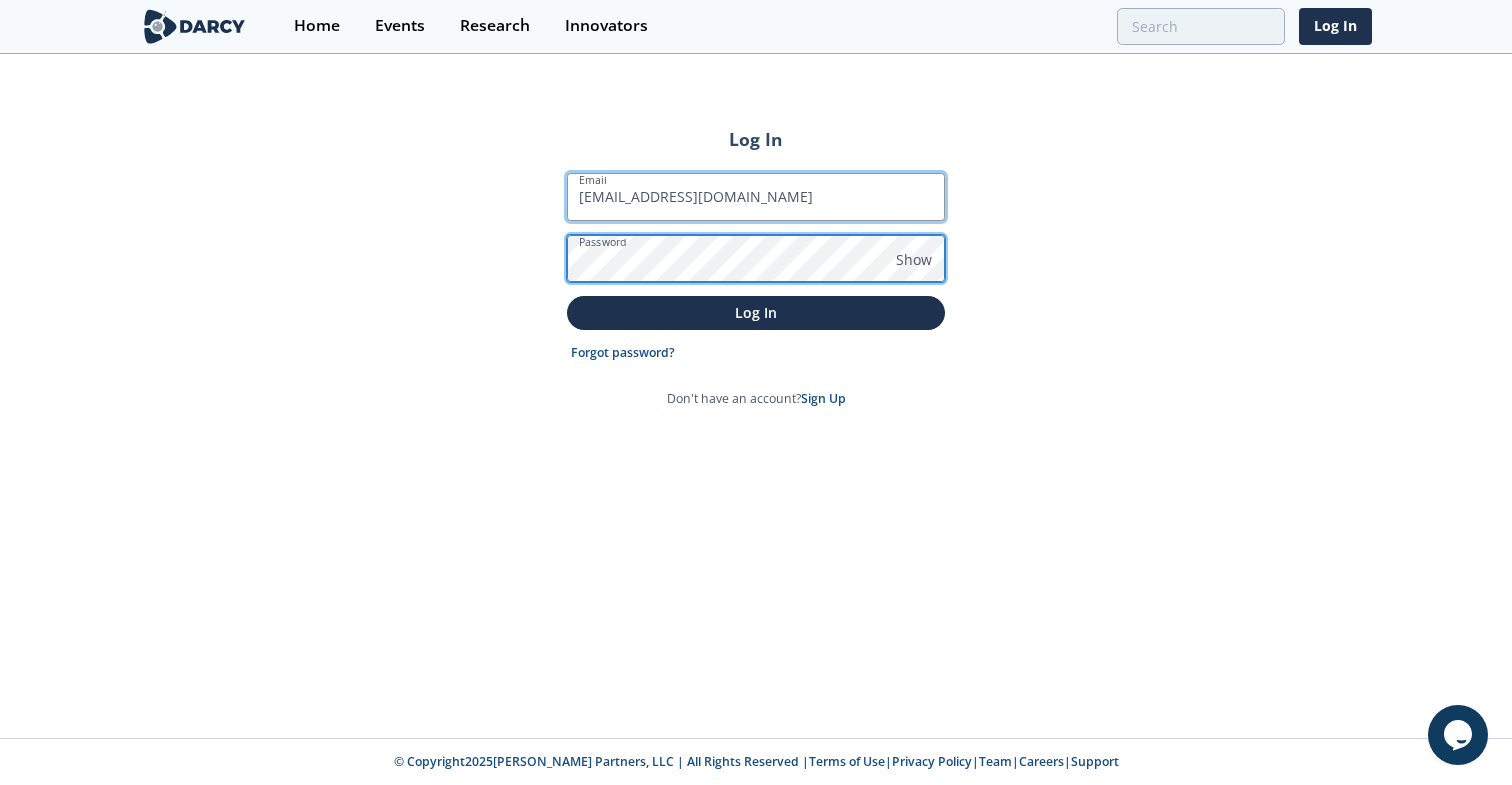 click on "Log In" at bounding box center (756, 312) 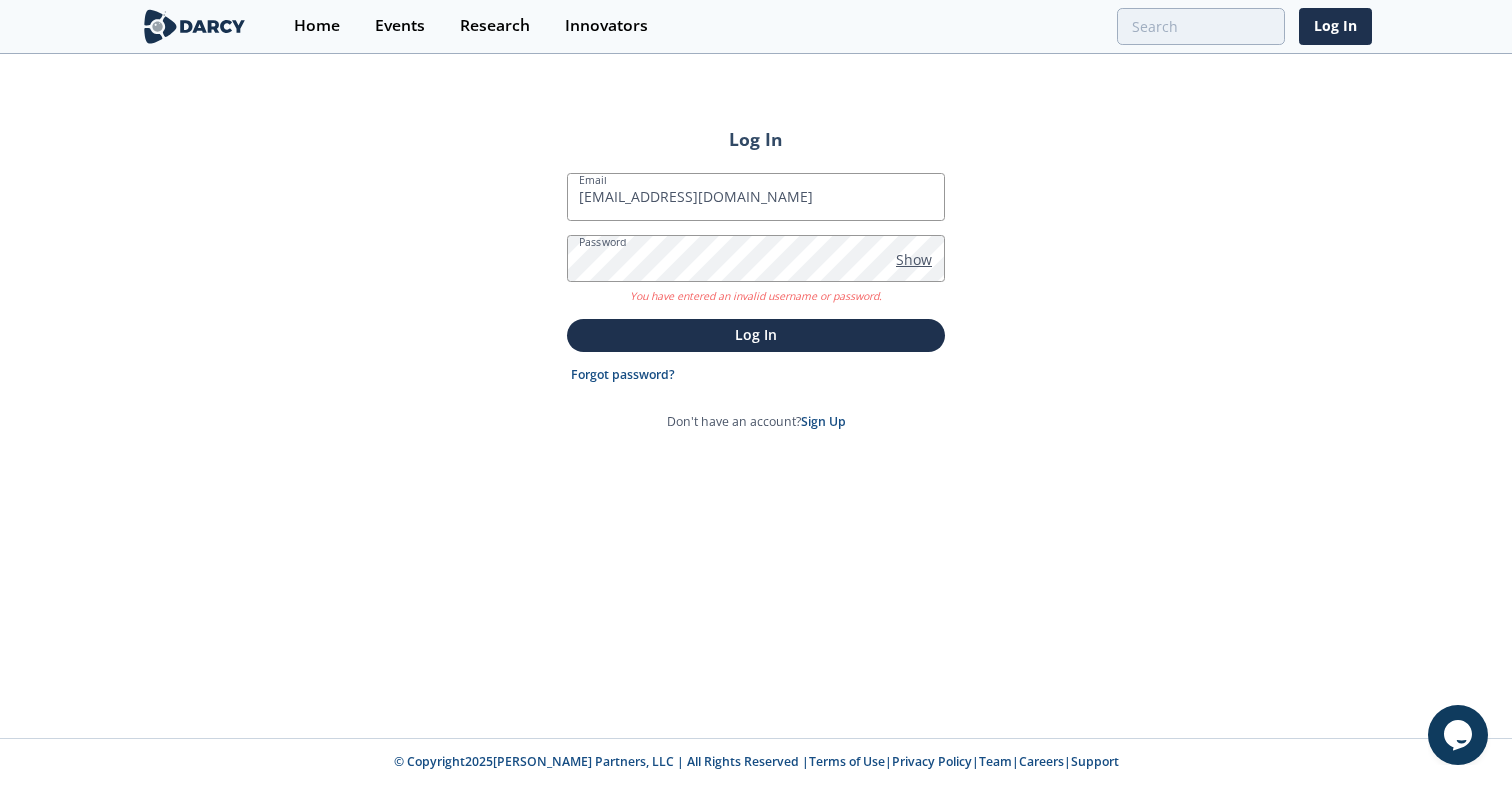 click on "Show" at bounding box center [914, 259] 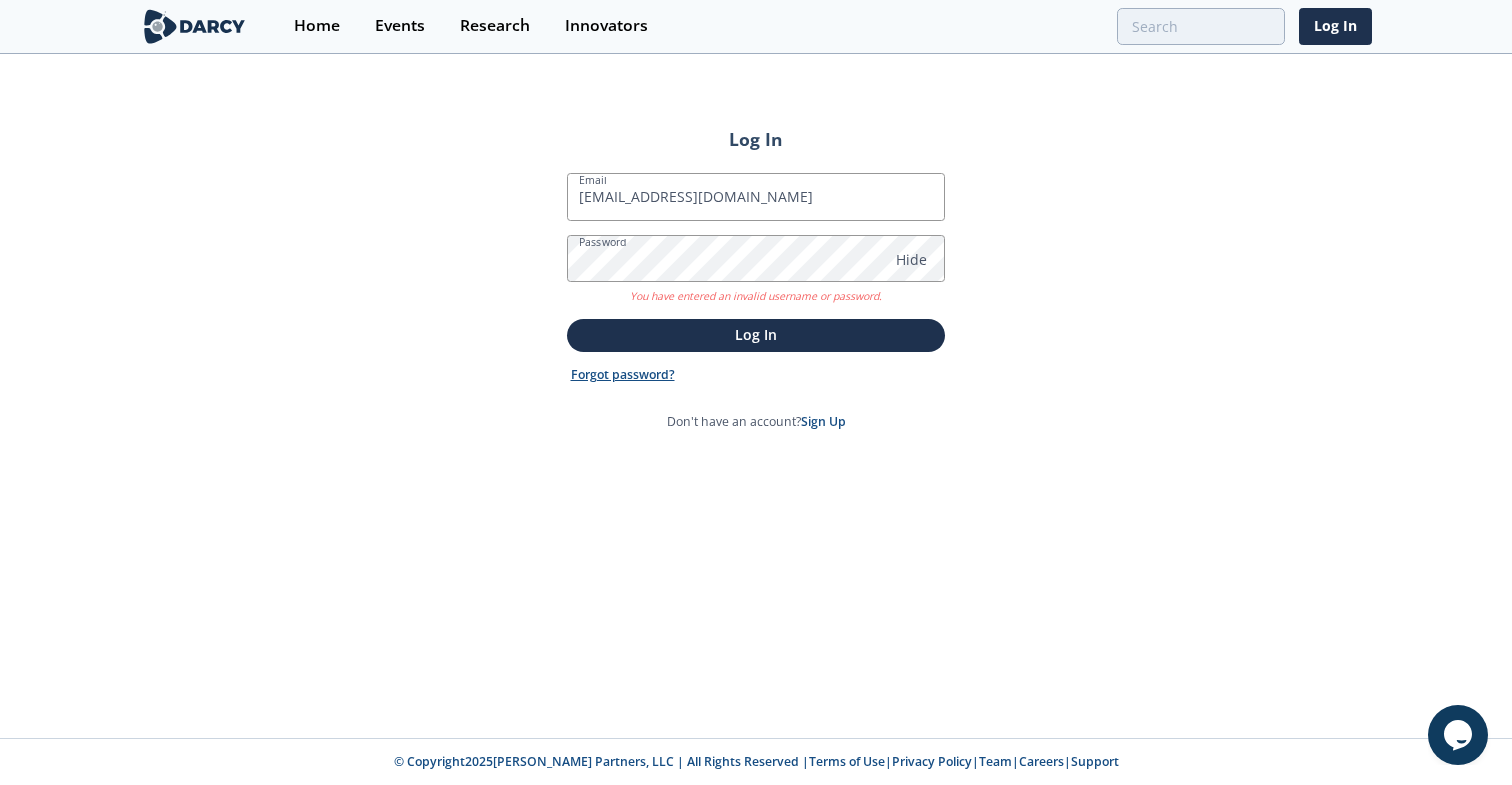 click on "Forgot password?" at bounding box center [623, 375] 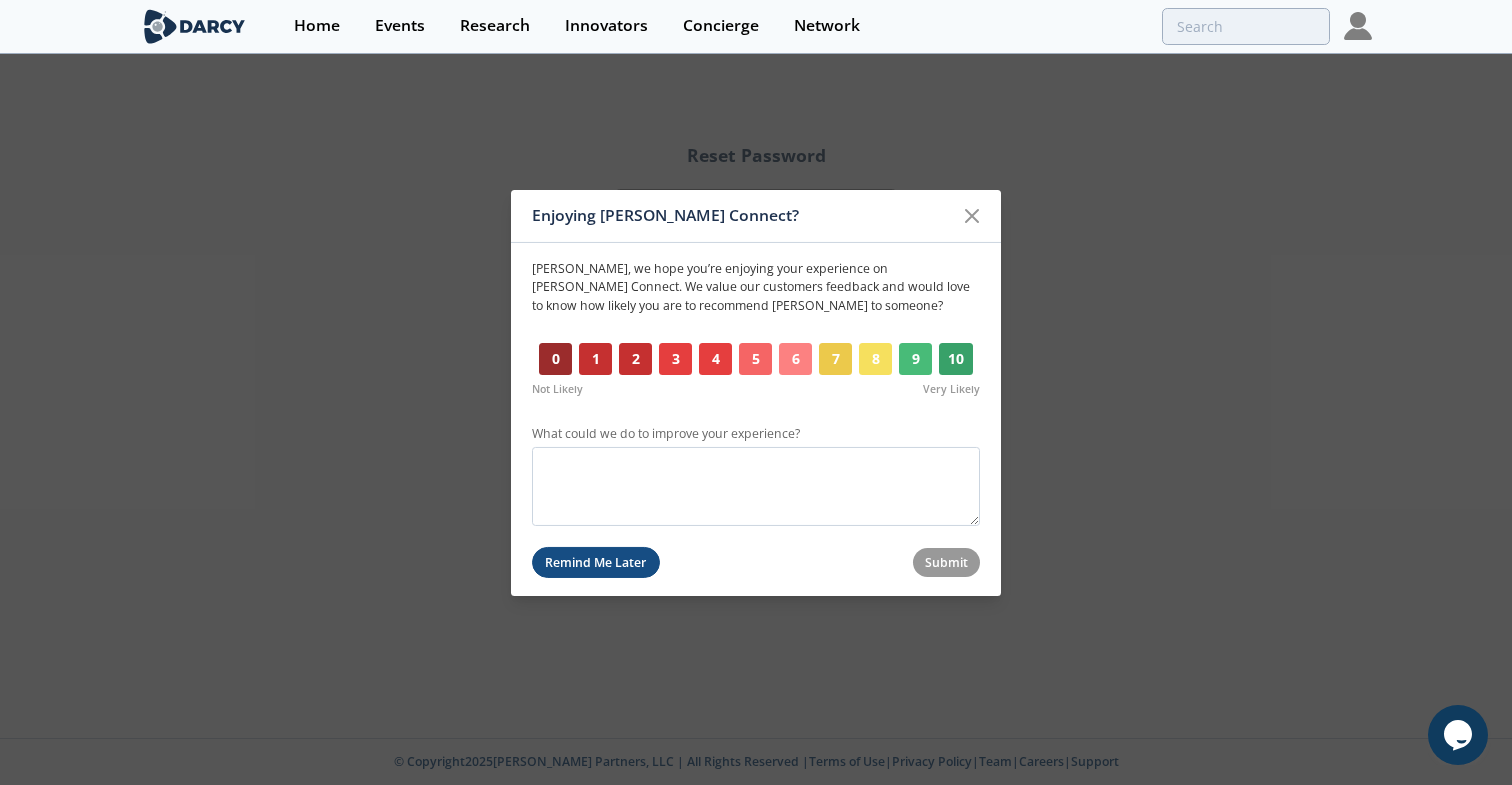 click on "Remind Me Later" at bounding box center [596, 562] 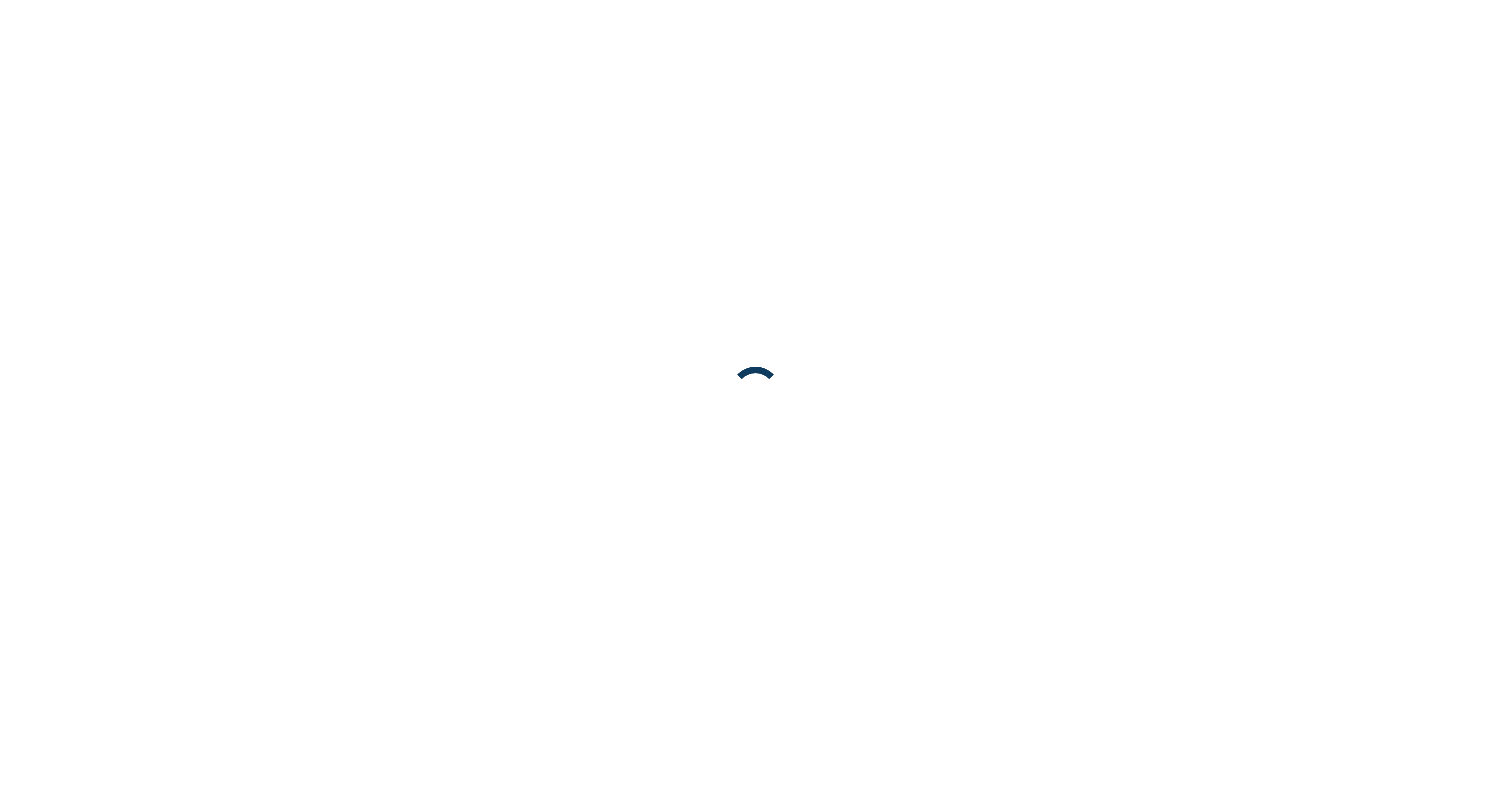 scroll, scrollTop: 0, scrollLeft: 0, axis: both 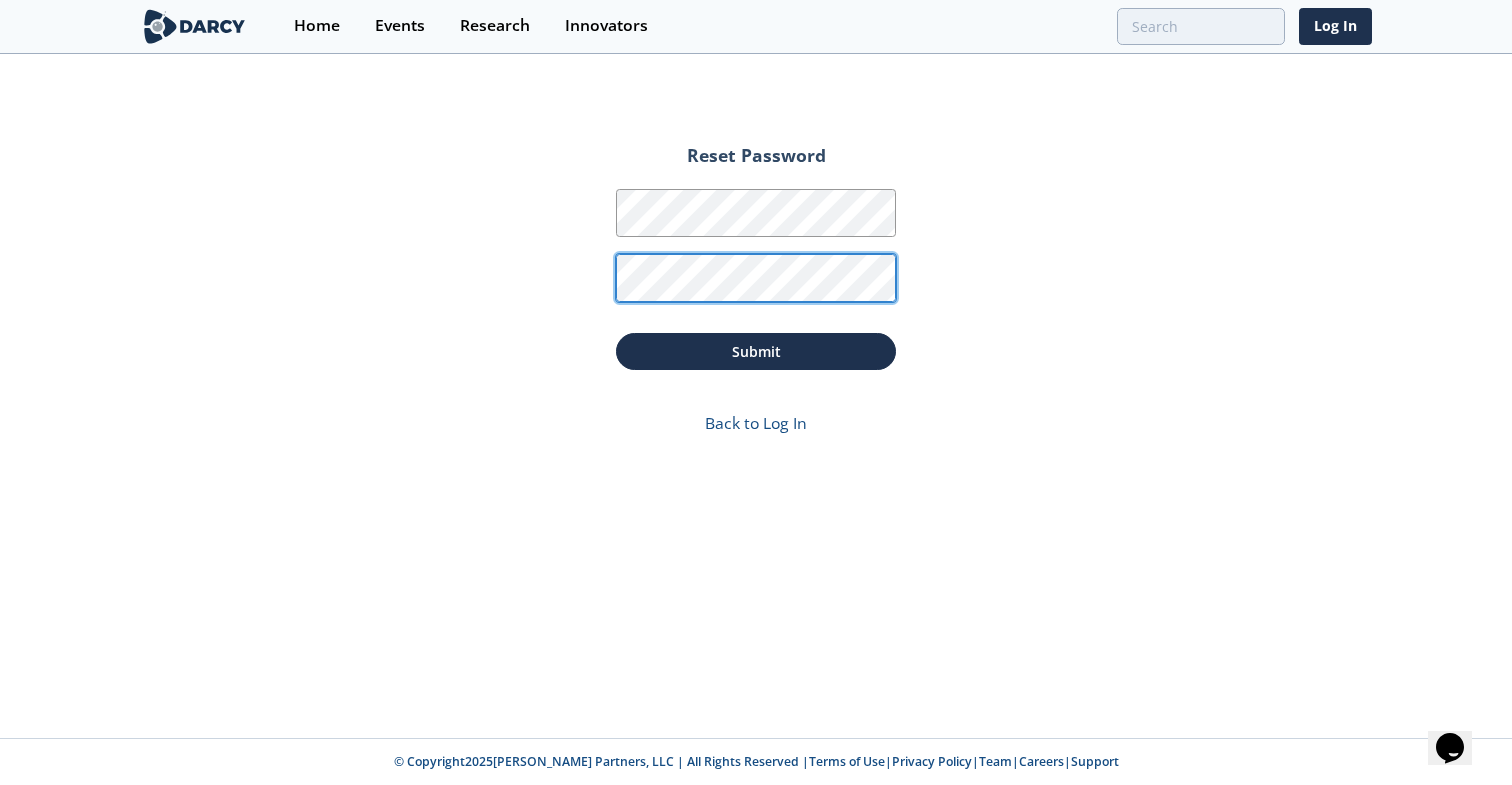click on "Submit" at bounding box center [756, 351] 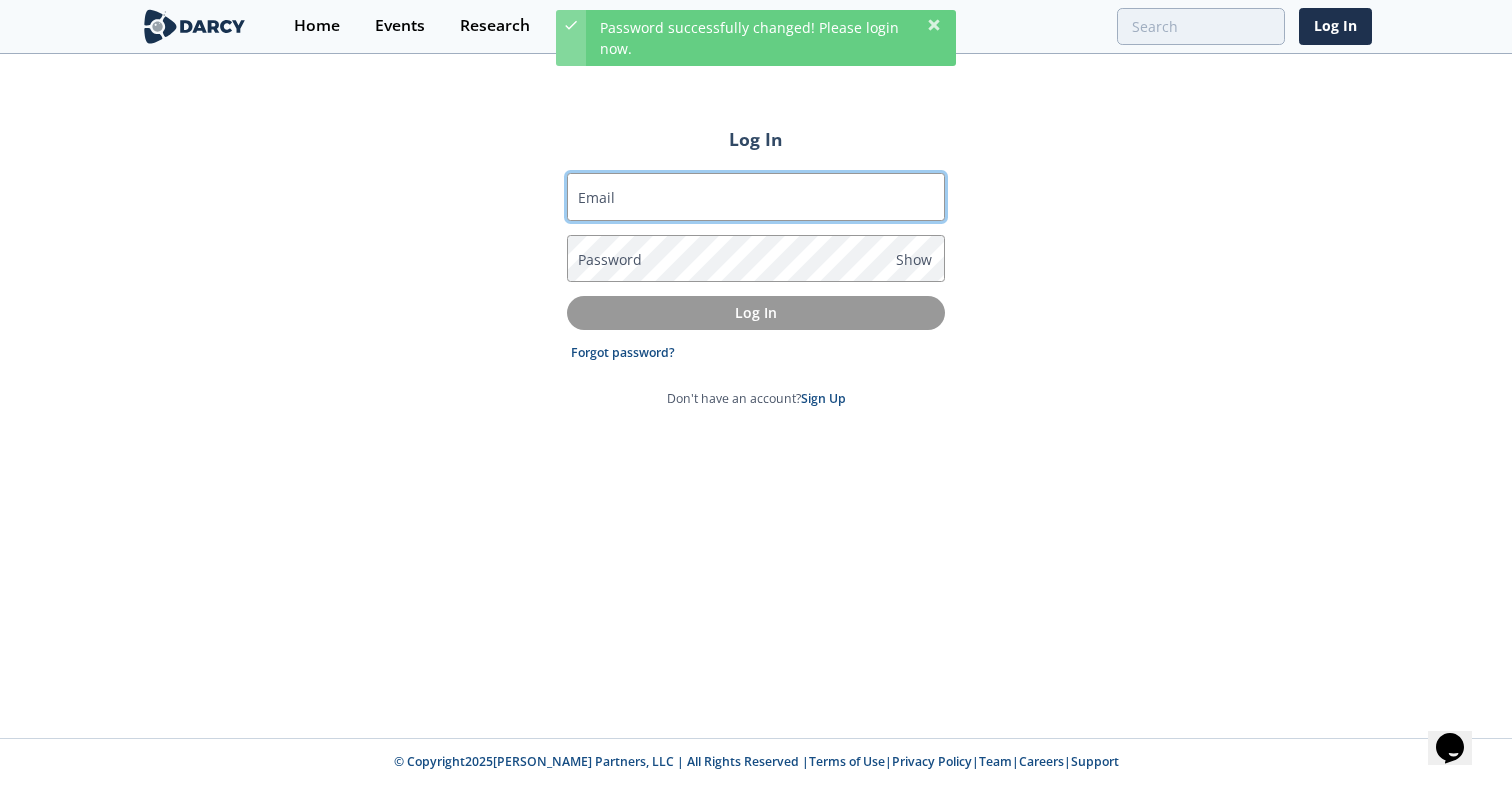 click on "Email" at bounding box center [756, 197] 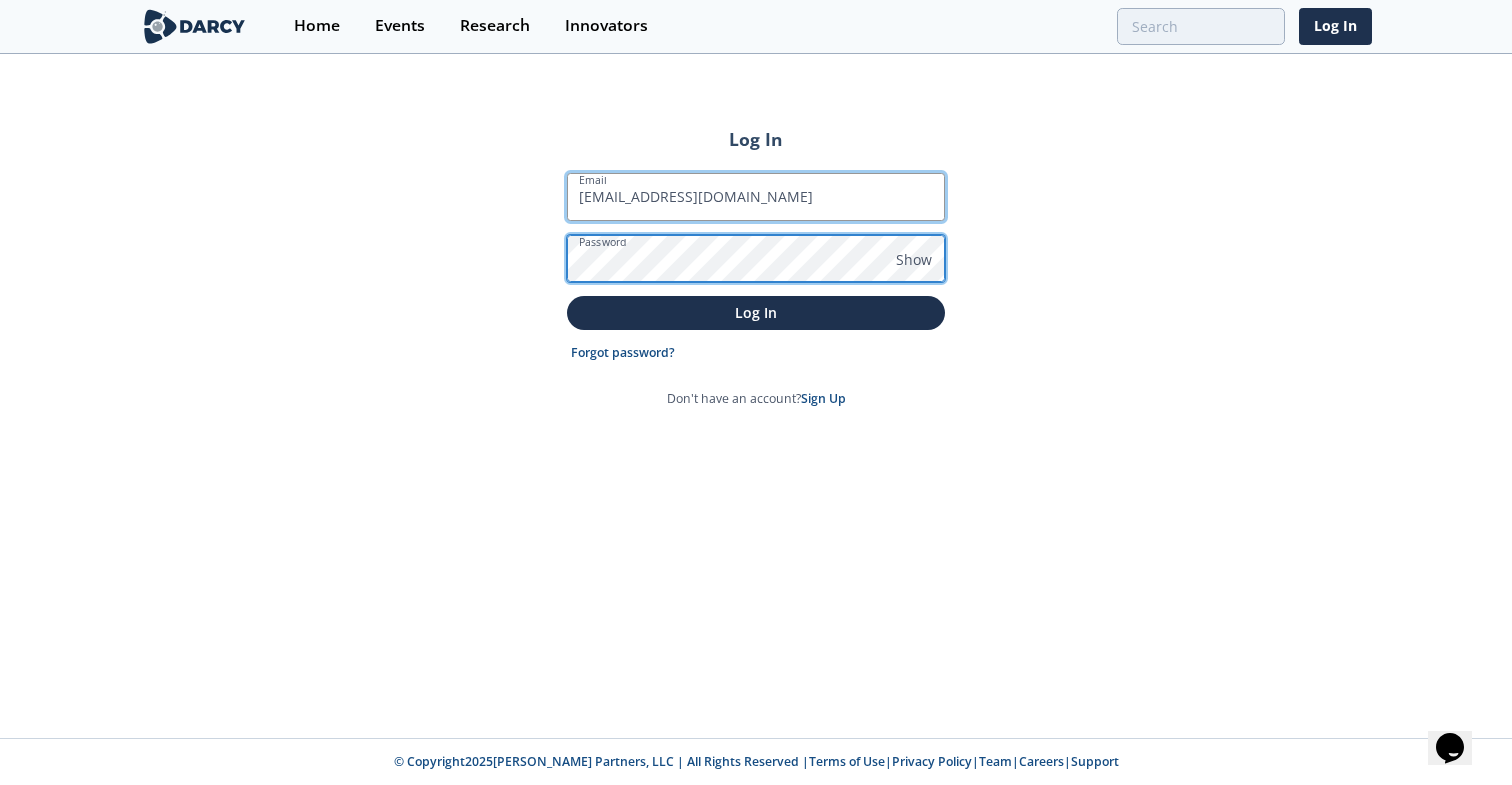 click on "Log In" at bounding box center (756, 312) 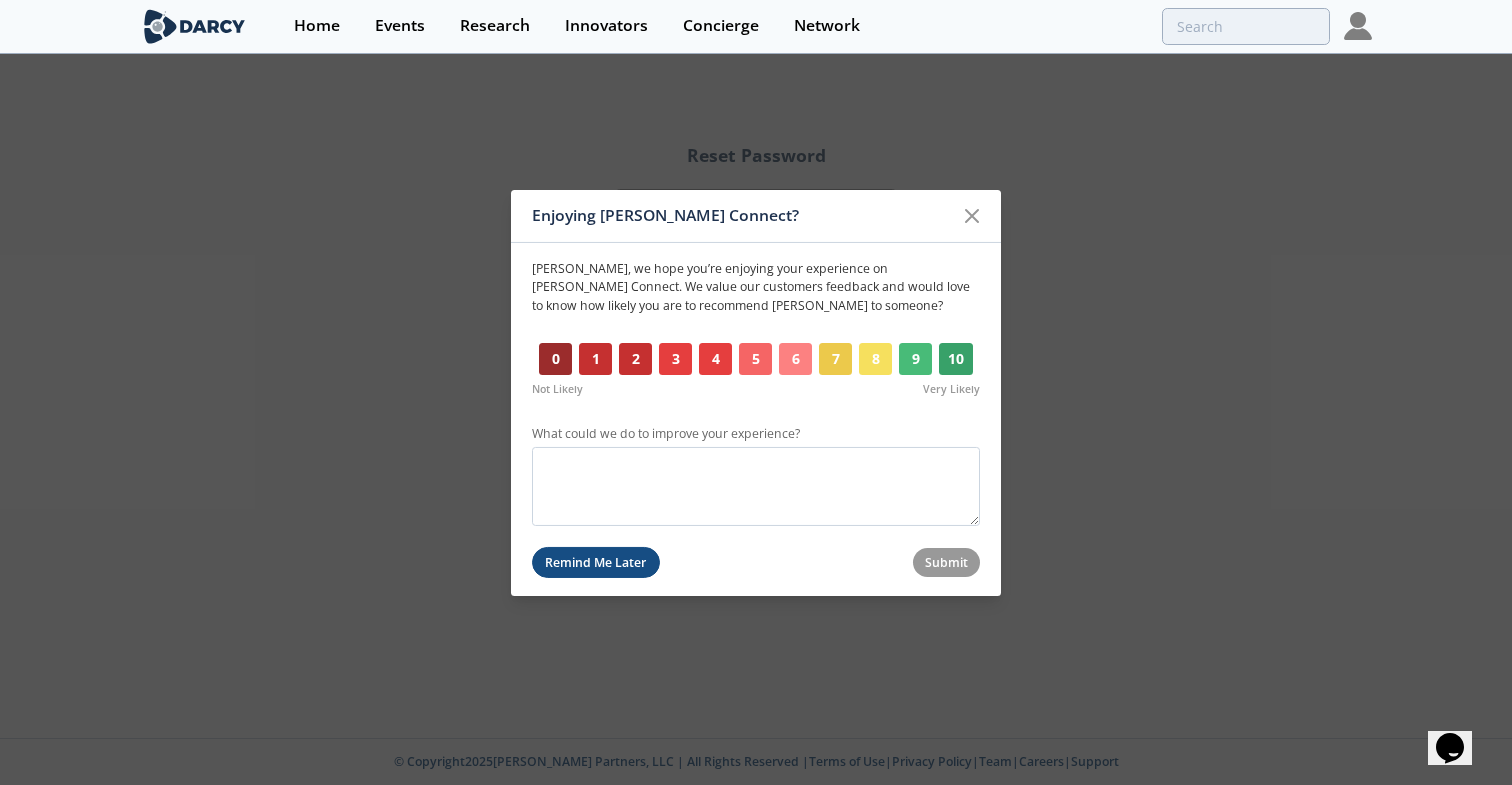 click on "Remind Me Later" at bounding box center (596, 562) 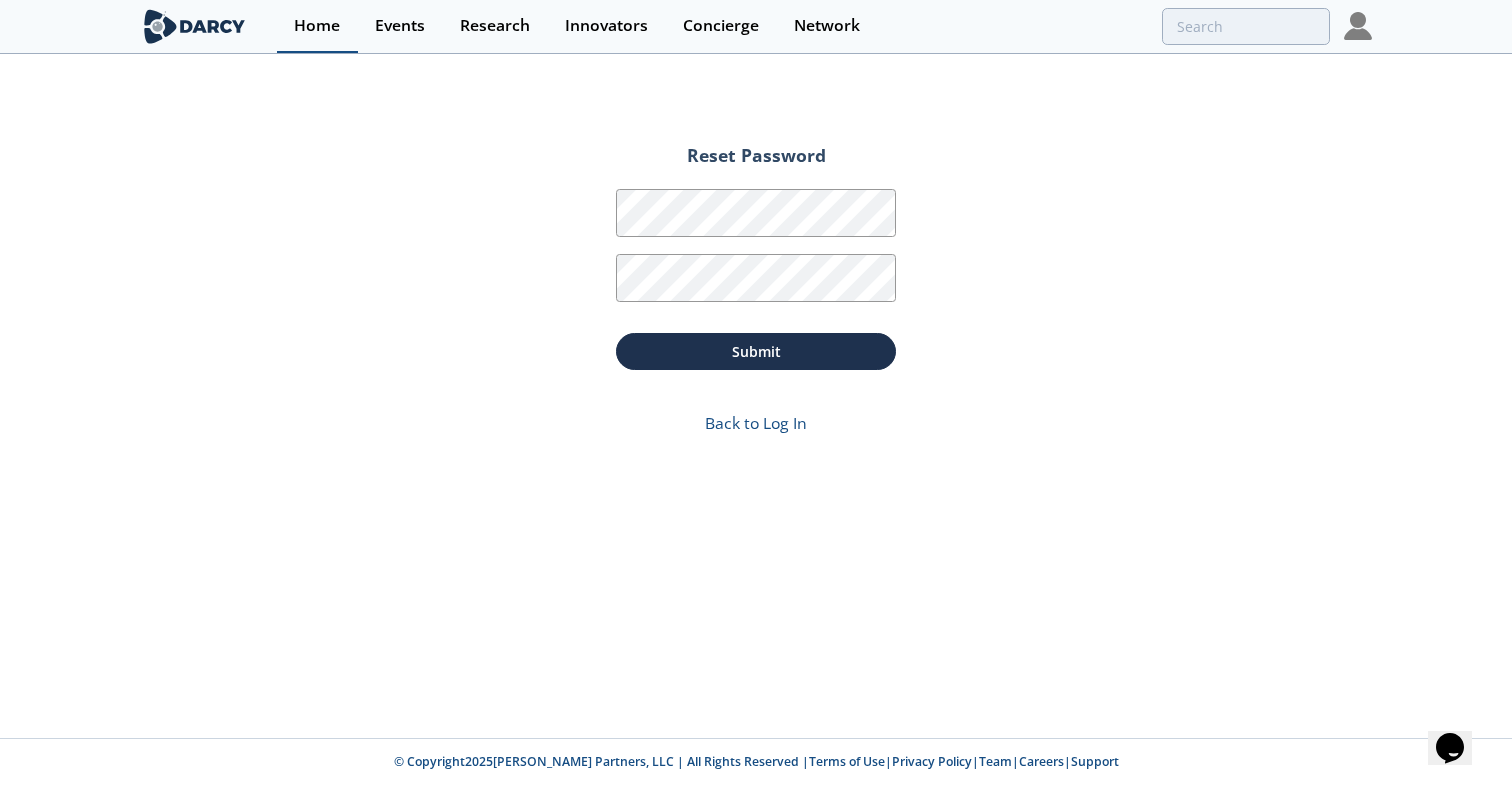 click on "Home" at bounding box center (317, 26) 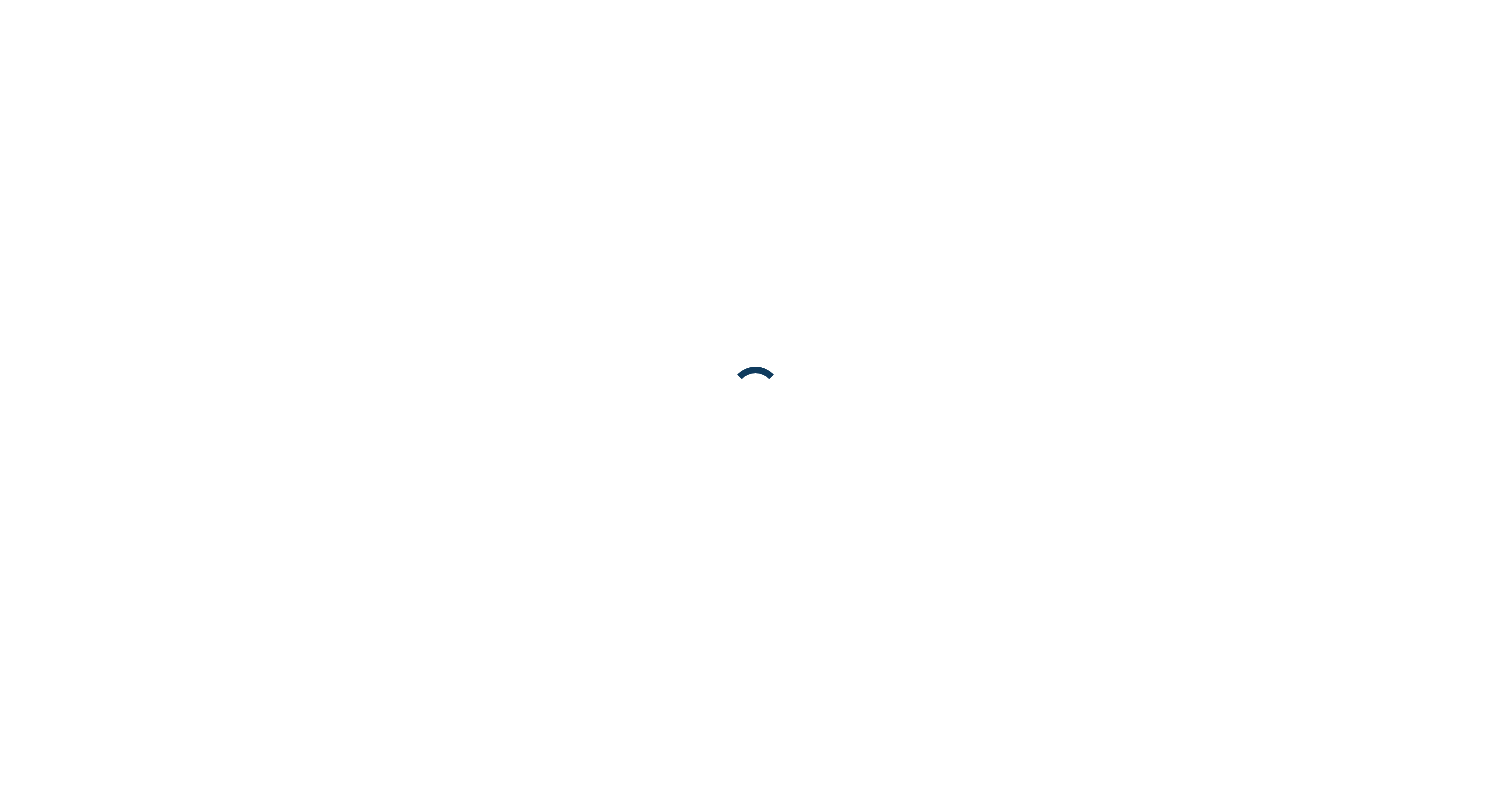 scroll, scrollTop: 0, scrollLeft: 0, axis: both 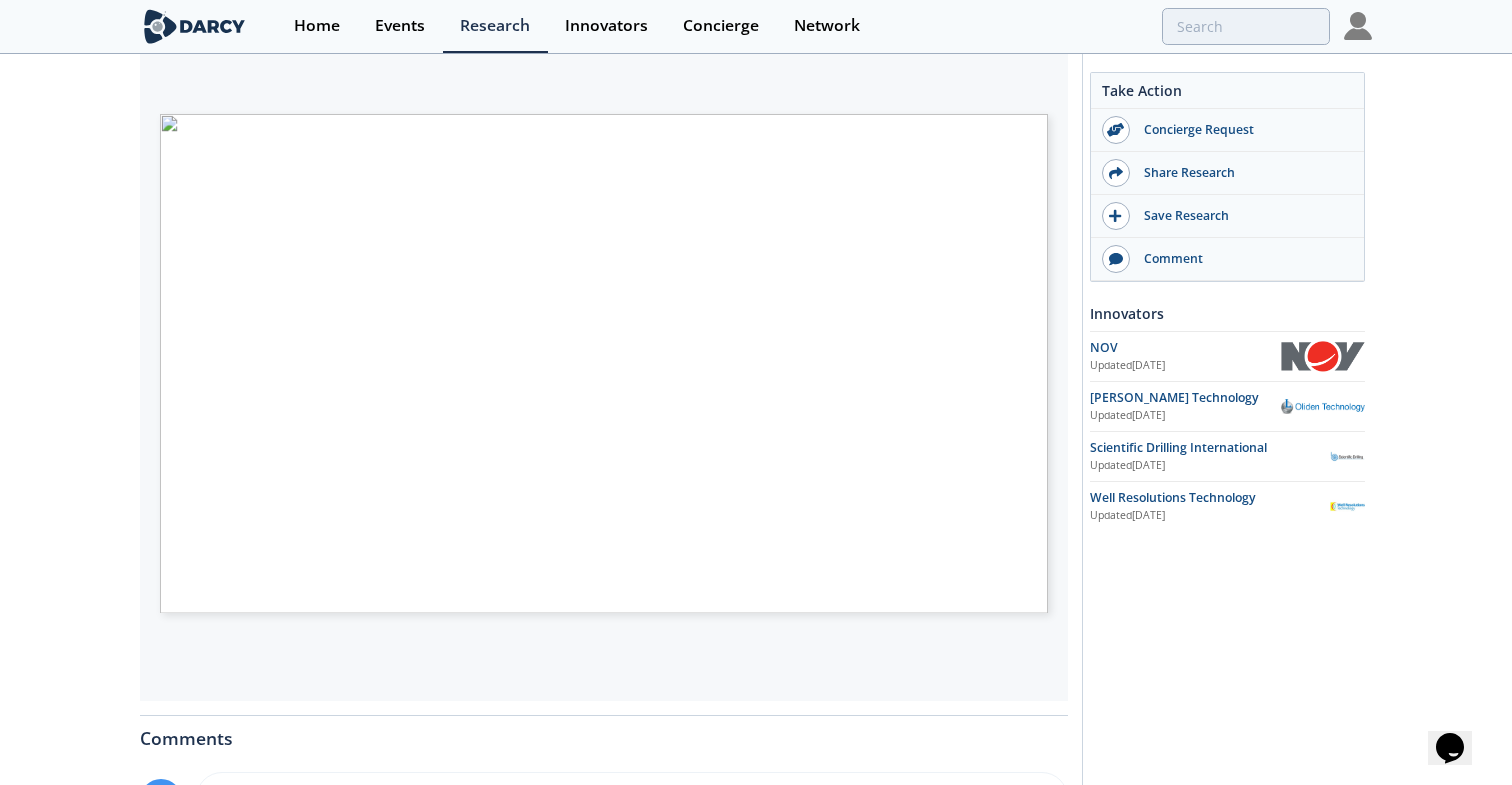 type on "2" 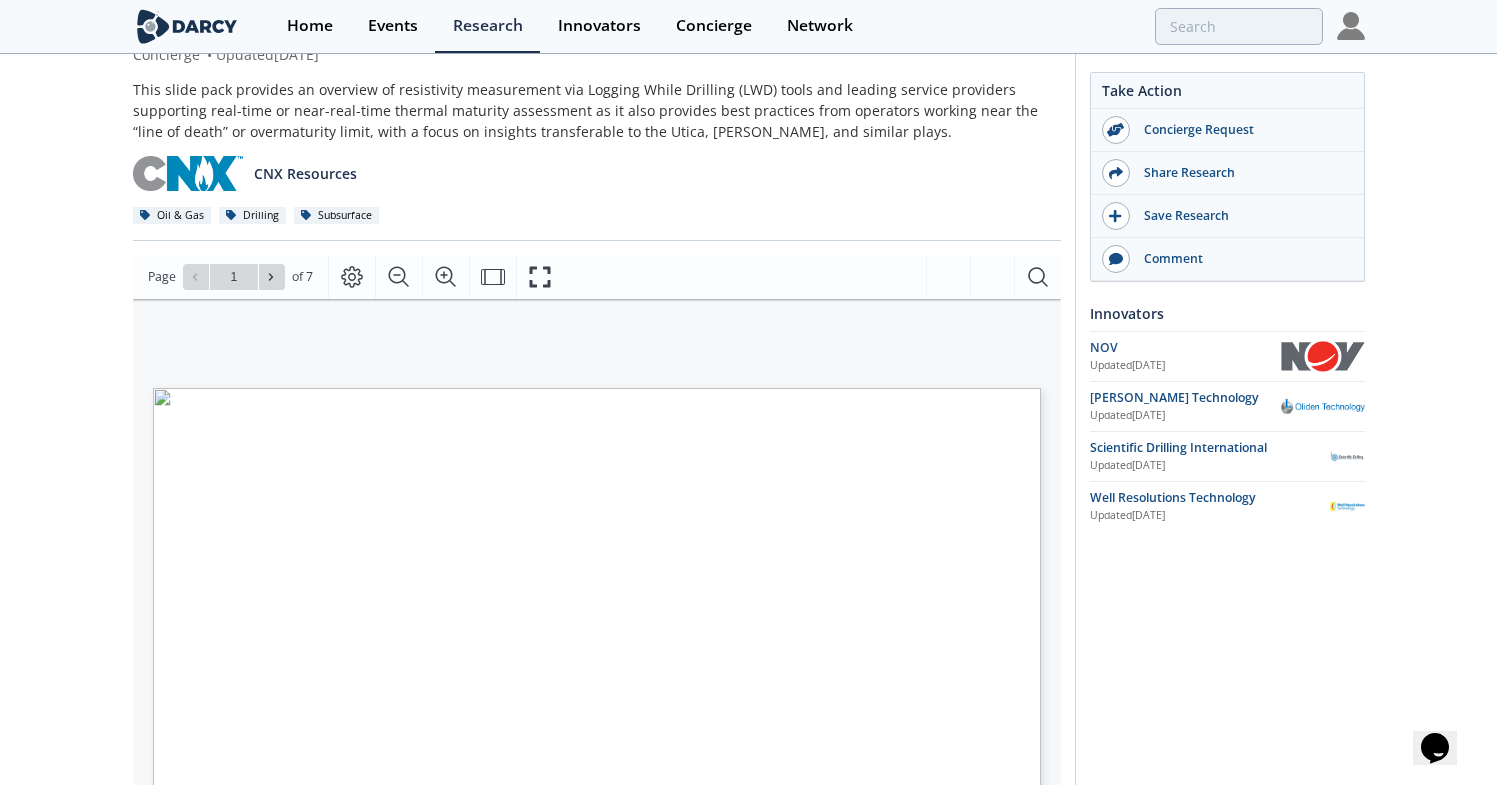 scroll, scrollTop: 0, scrollLeft: 0, axis: both 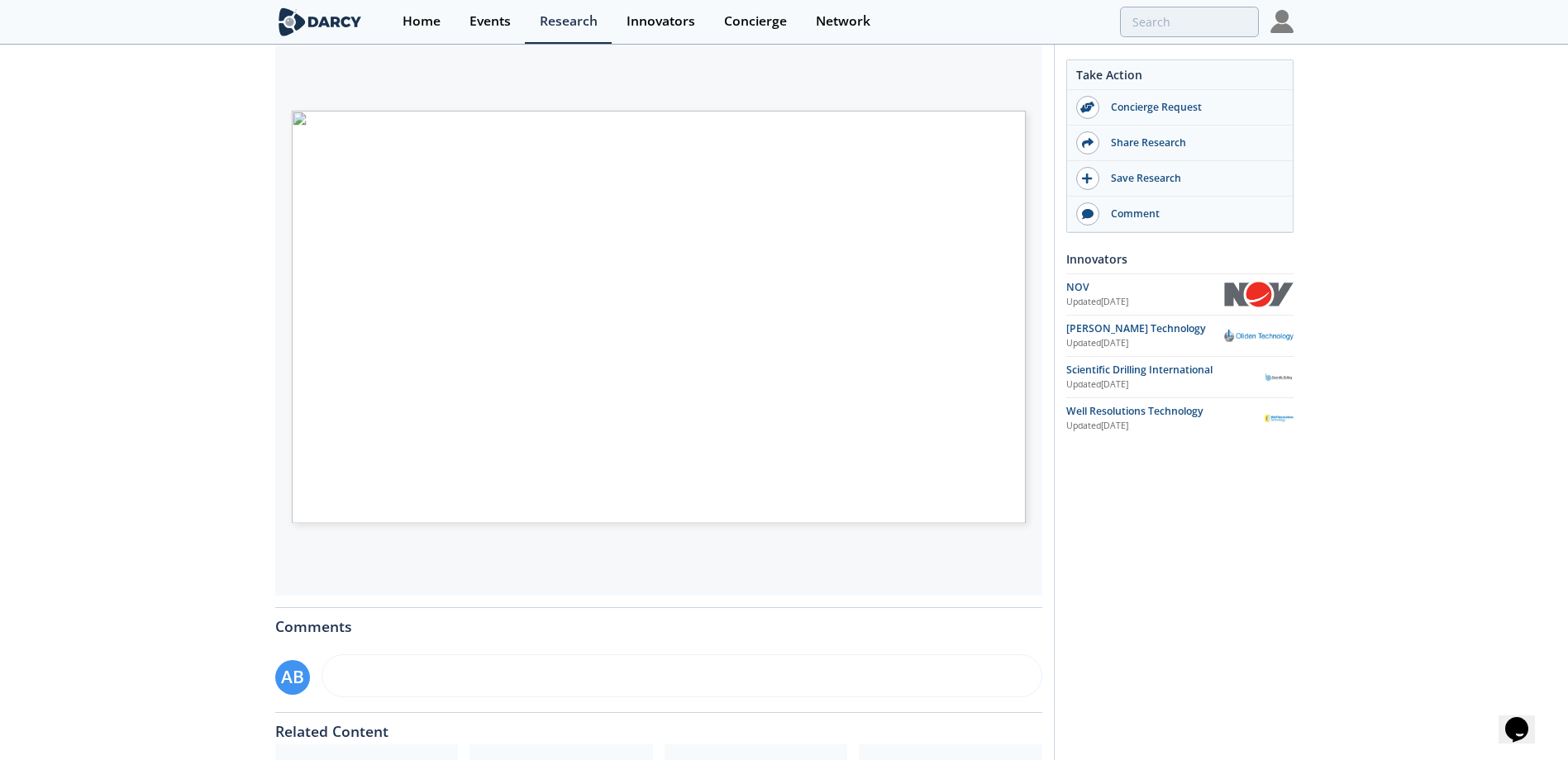 click on "Real-Time Resistivity Tools for Thermal Maturity Assessment in Unconventional Plays
Concierge
•
Updated  [DATE]
This slide pack provides an overview of resistivity measurement via Logging While Drilling (LWD) tools and leading service providers supporting real-time or near-real-time thermal maturity assessment as it also provides best practices from operators working near the “line of death” or overmaturity limit, with a focus on insights transferable to the Utica, [PERSON_NAME], and similar plays.
CNX Resources
Oil & Gas" 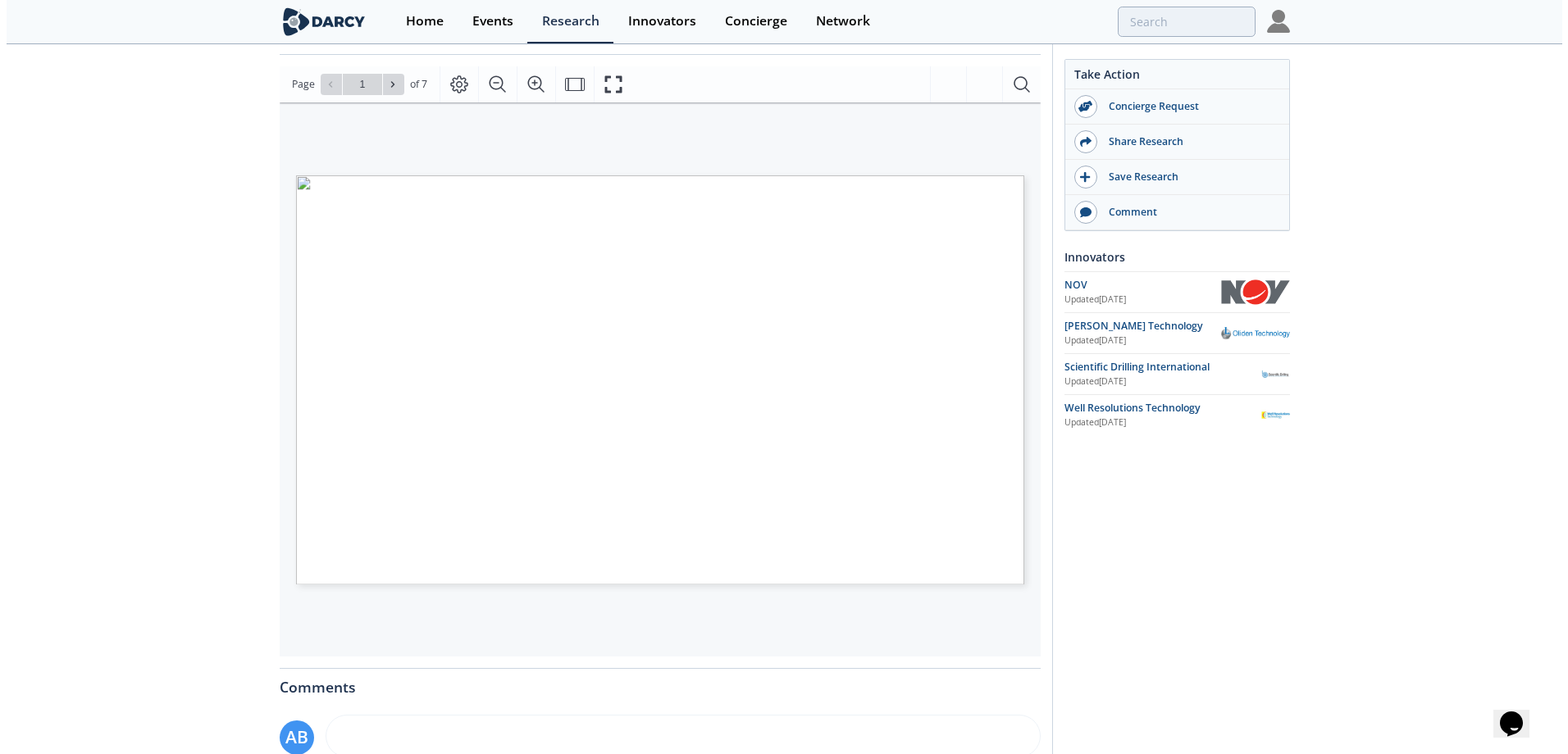 scroll, scrollTop: 164, scrollLeft: 0, axis: vertical 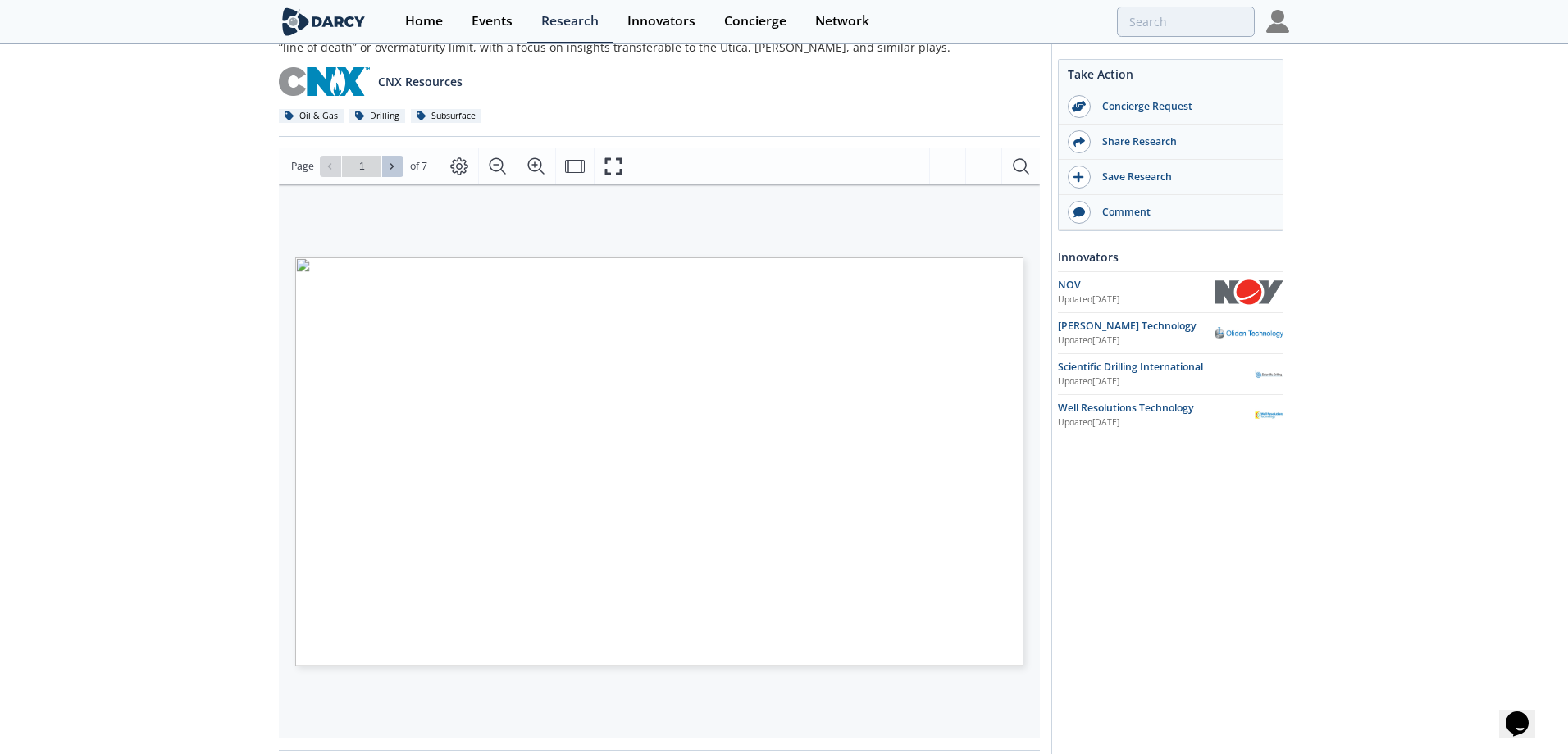 click 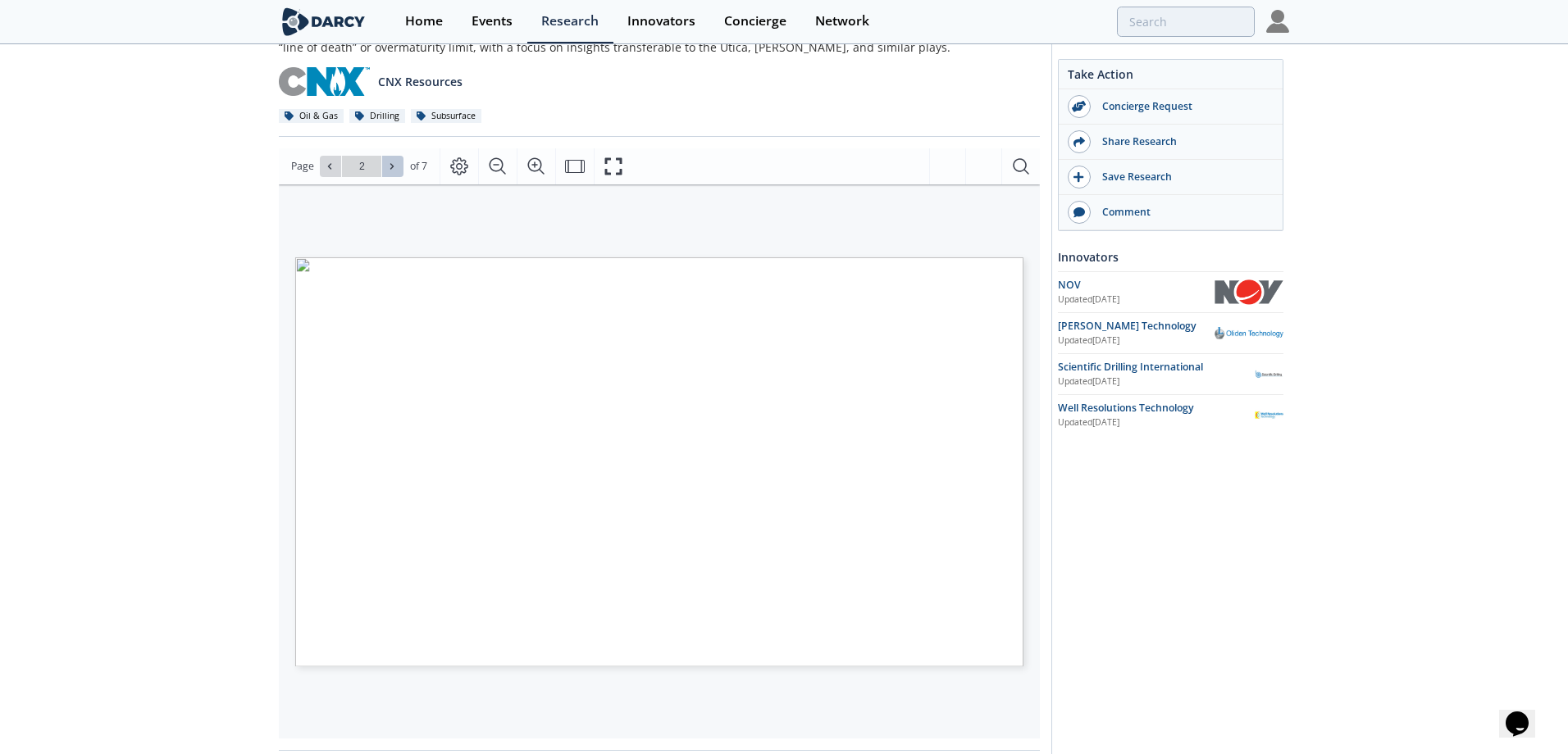 click 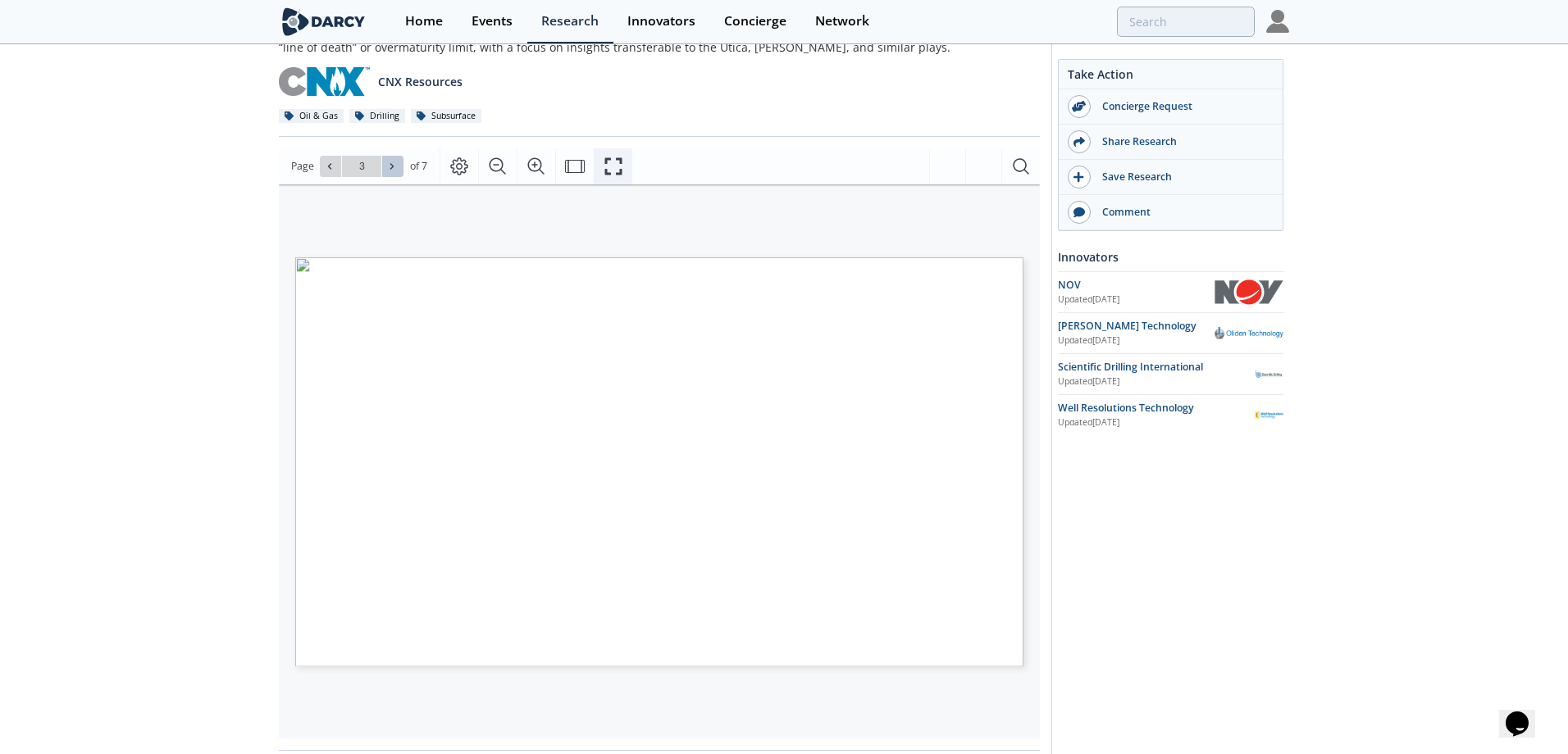 click 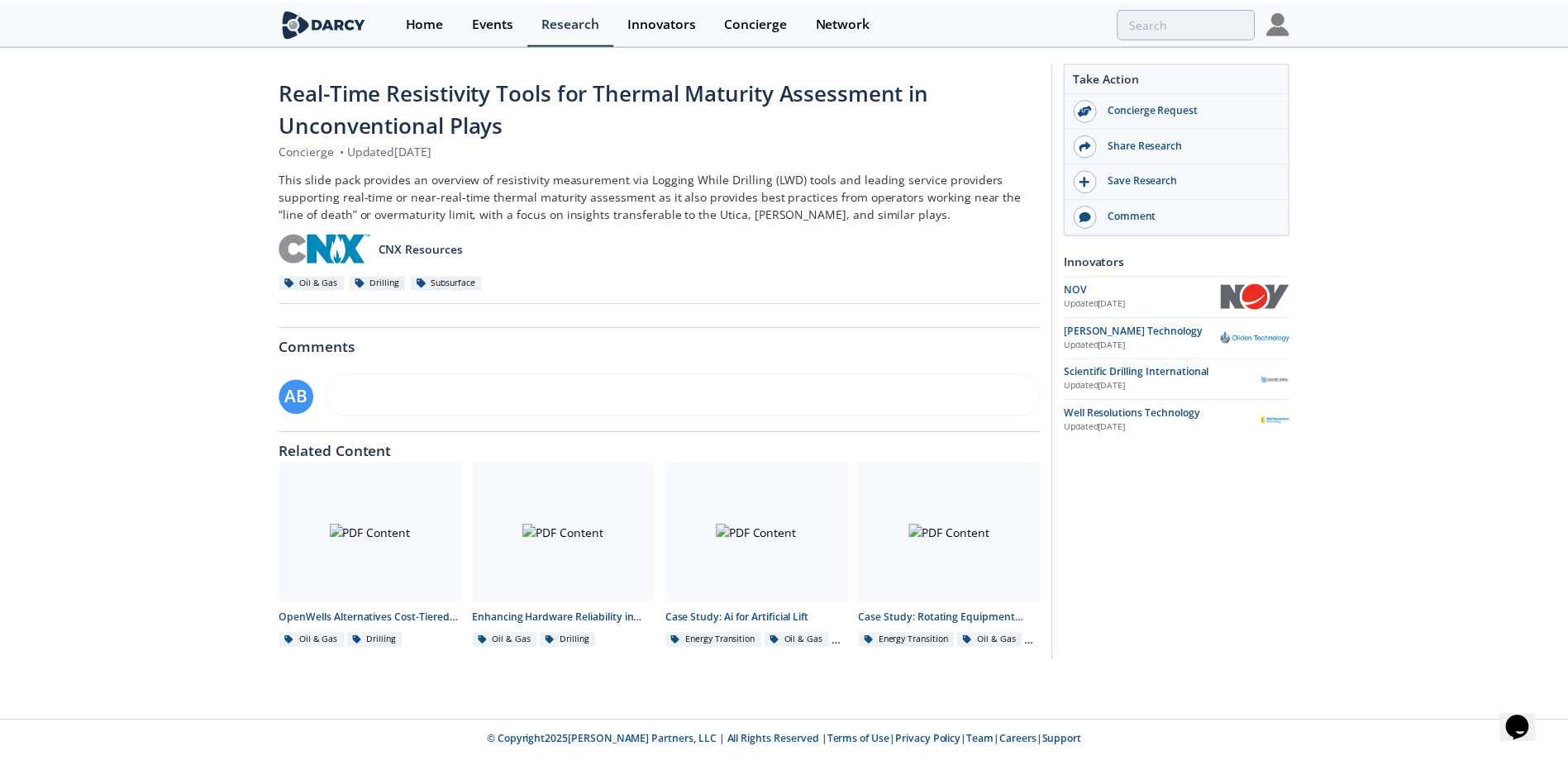 scroll, scrollTop: 0, scrollLeft: 0, axis: both 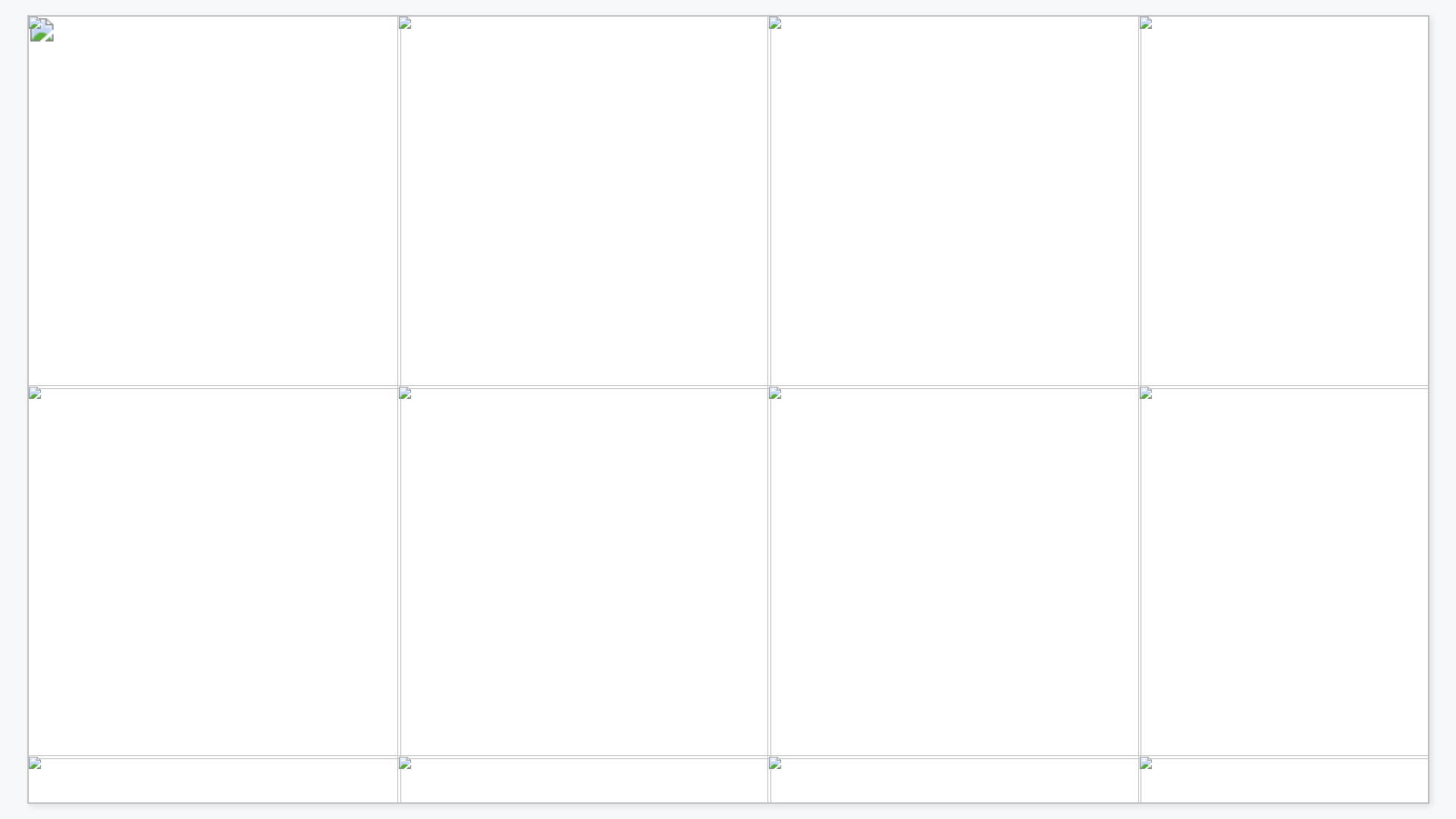 click at bounding box center (2227, 1134) 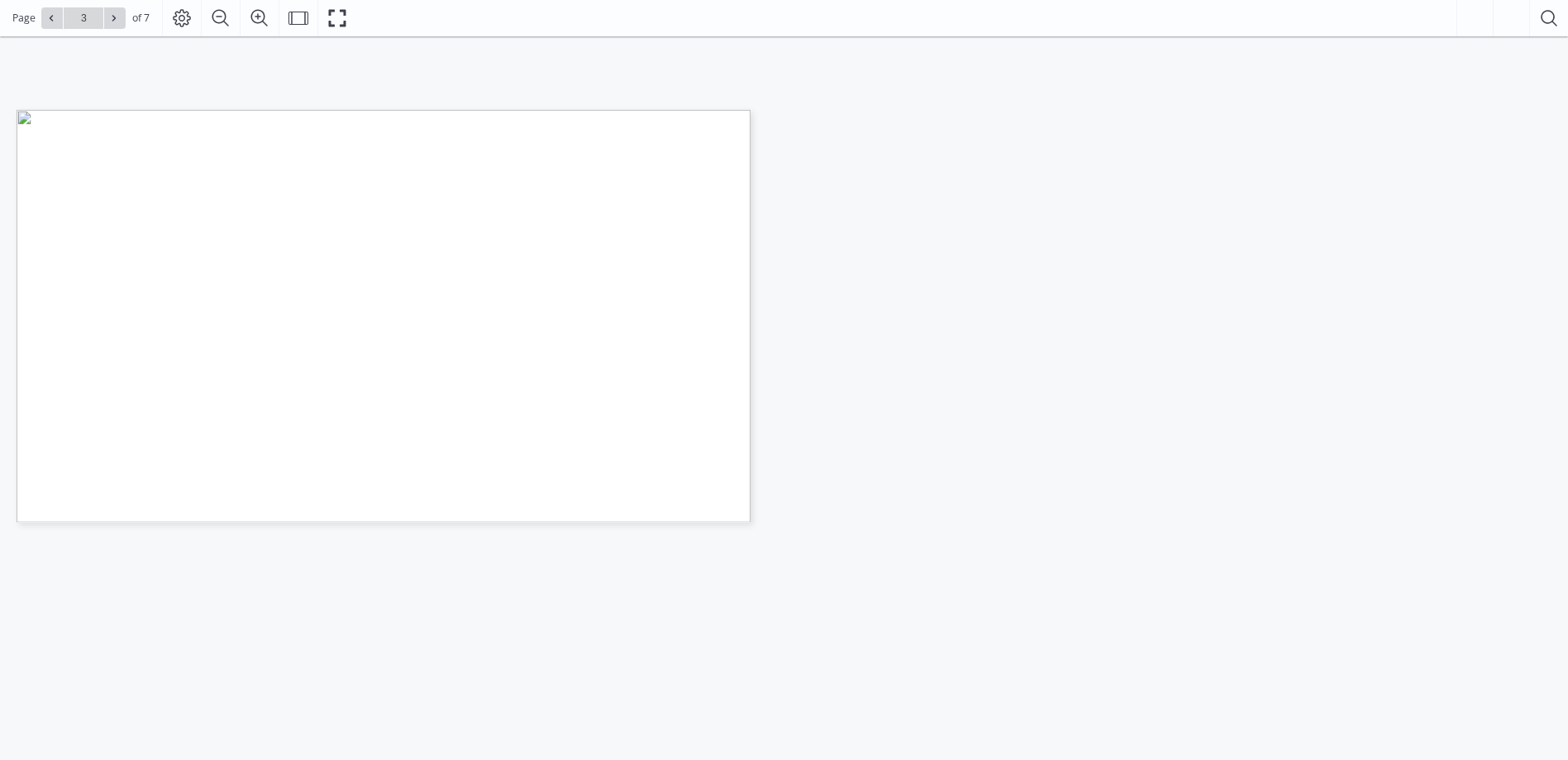 scroll, scrollTop: 330, scrollLeft: 0, axis: vertical 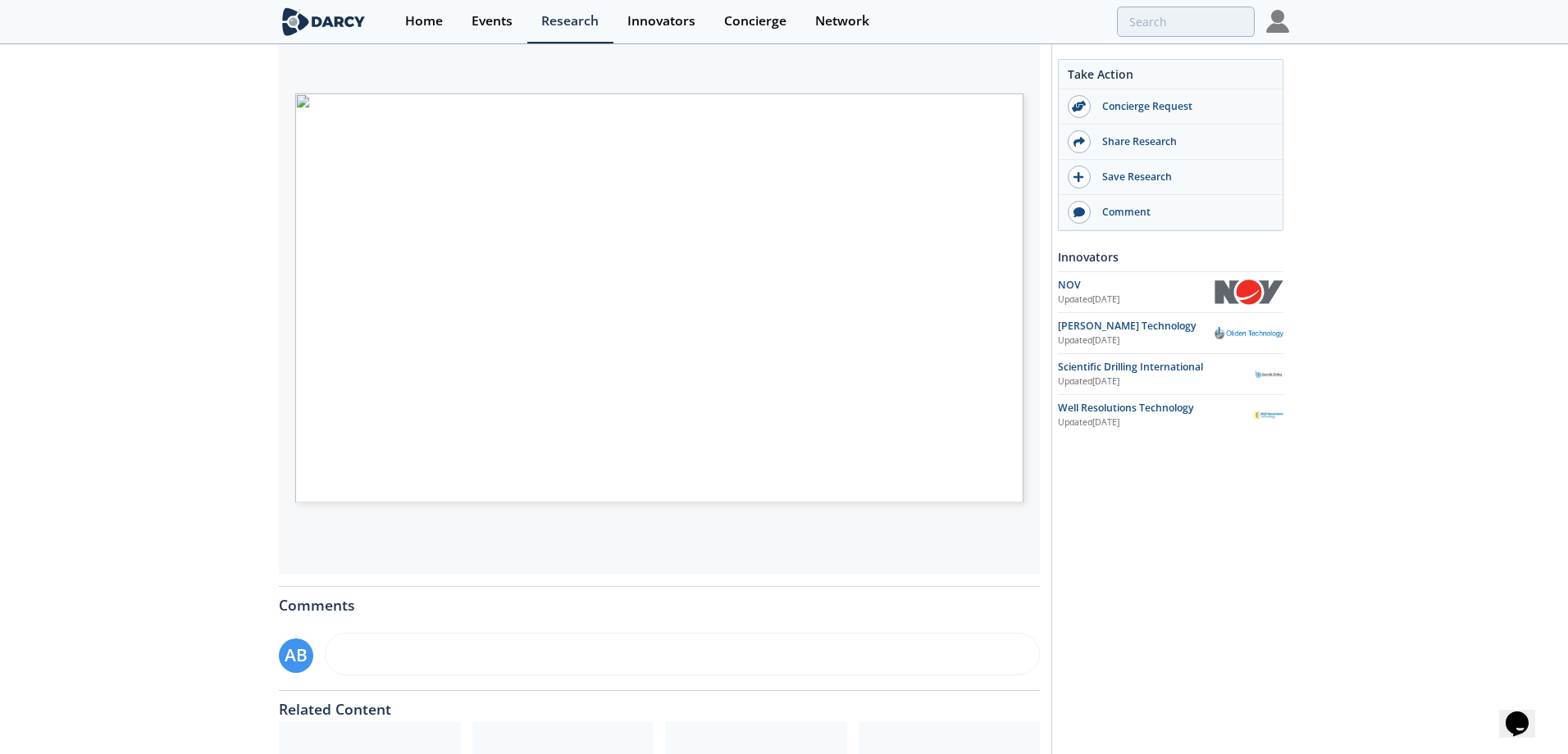 type on "3" 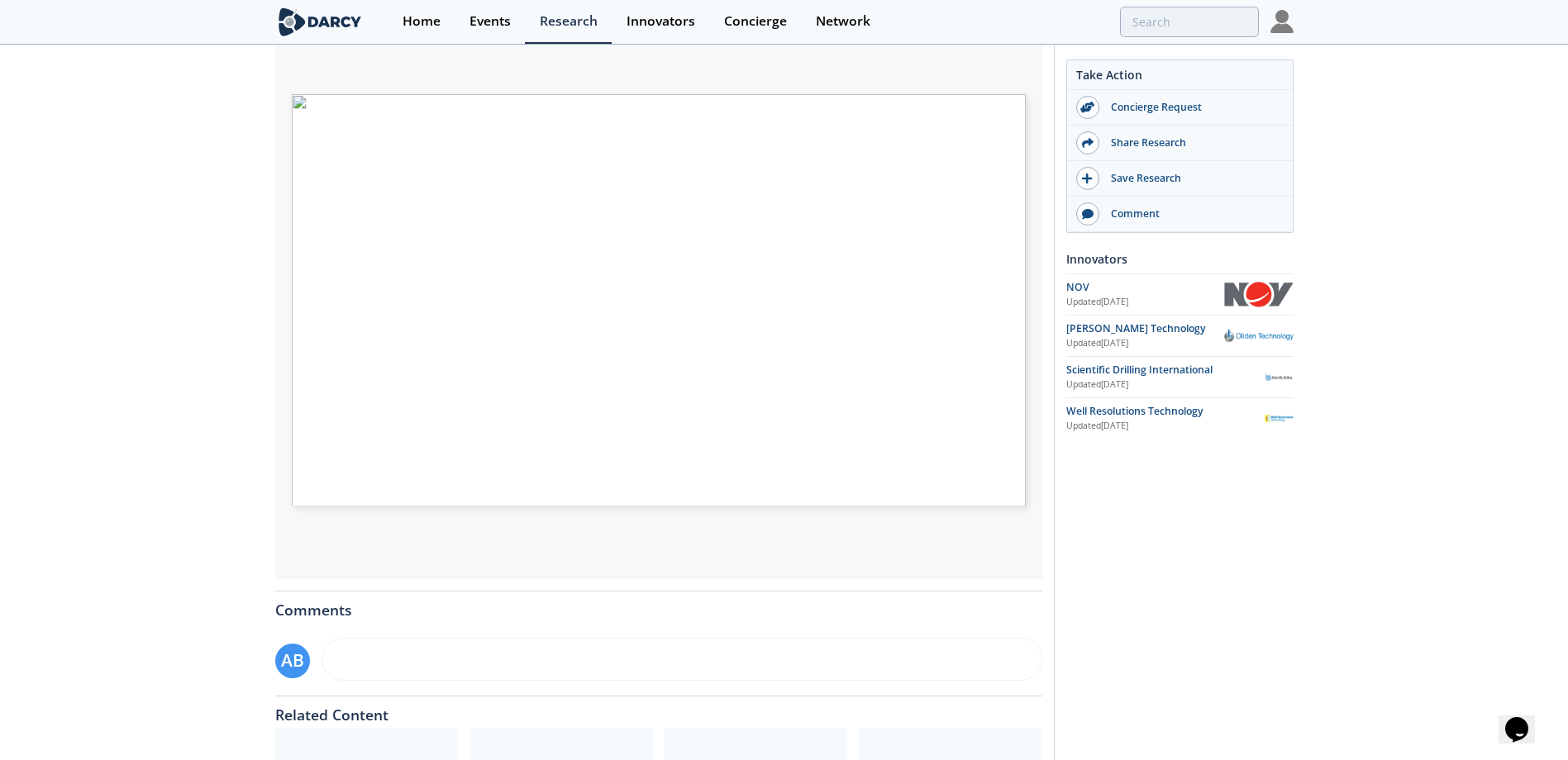 click at bounding box center [688, 659] 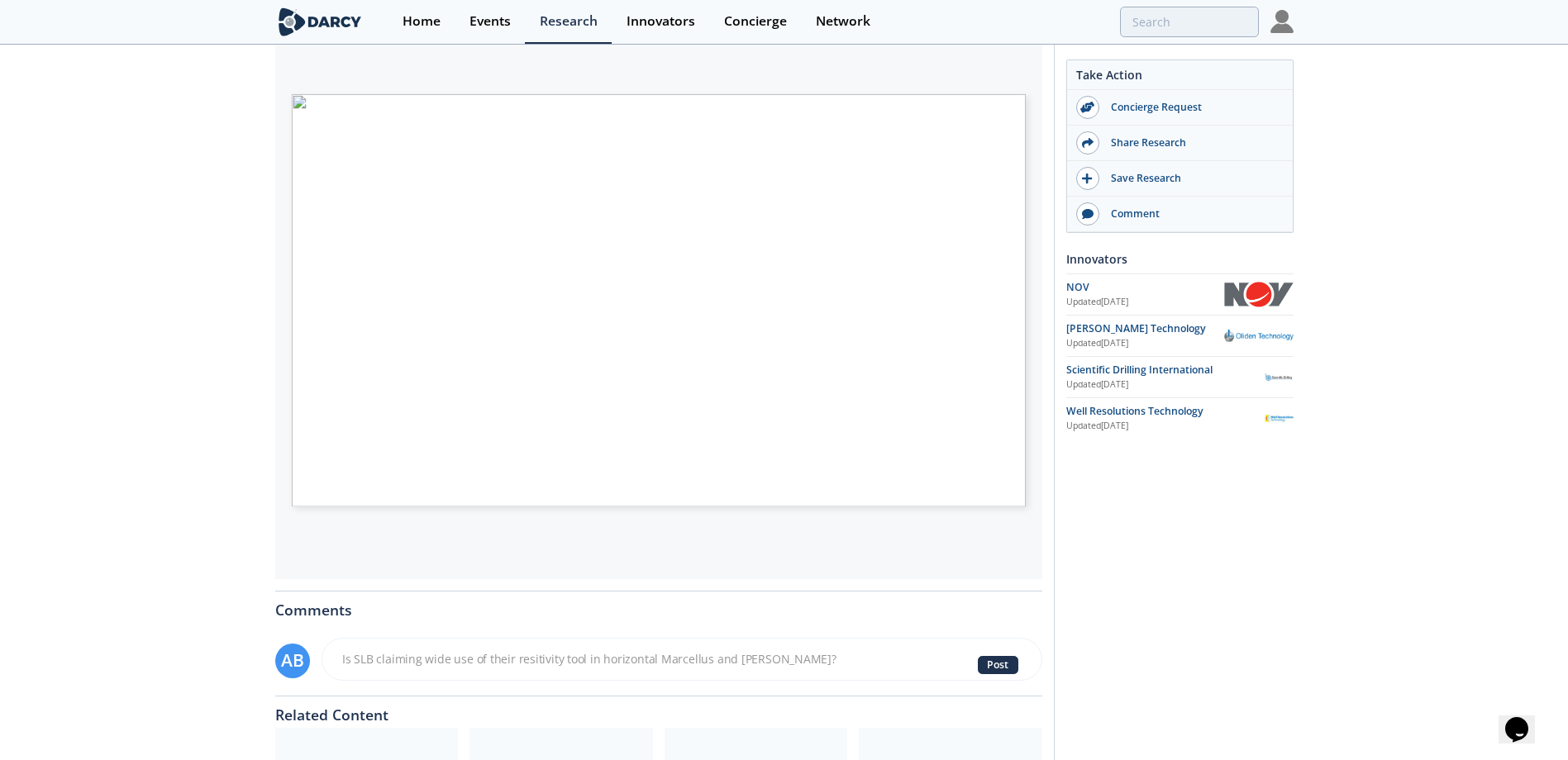 drag, startPoint x: 422, startPoint y: 662, endPoint x: 458, endPoint y: 679, distance: 39.812058 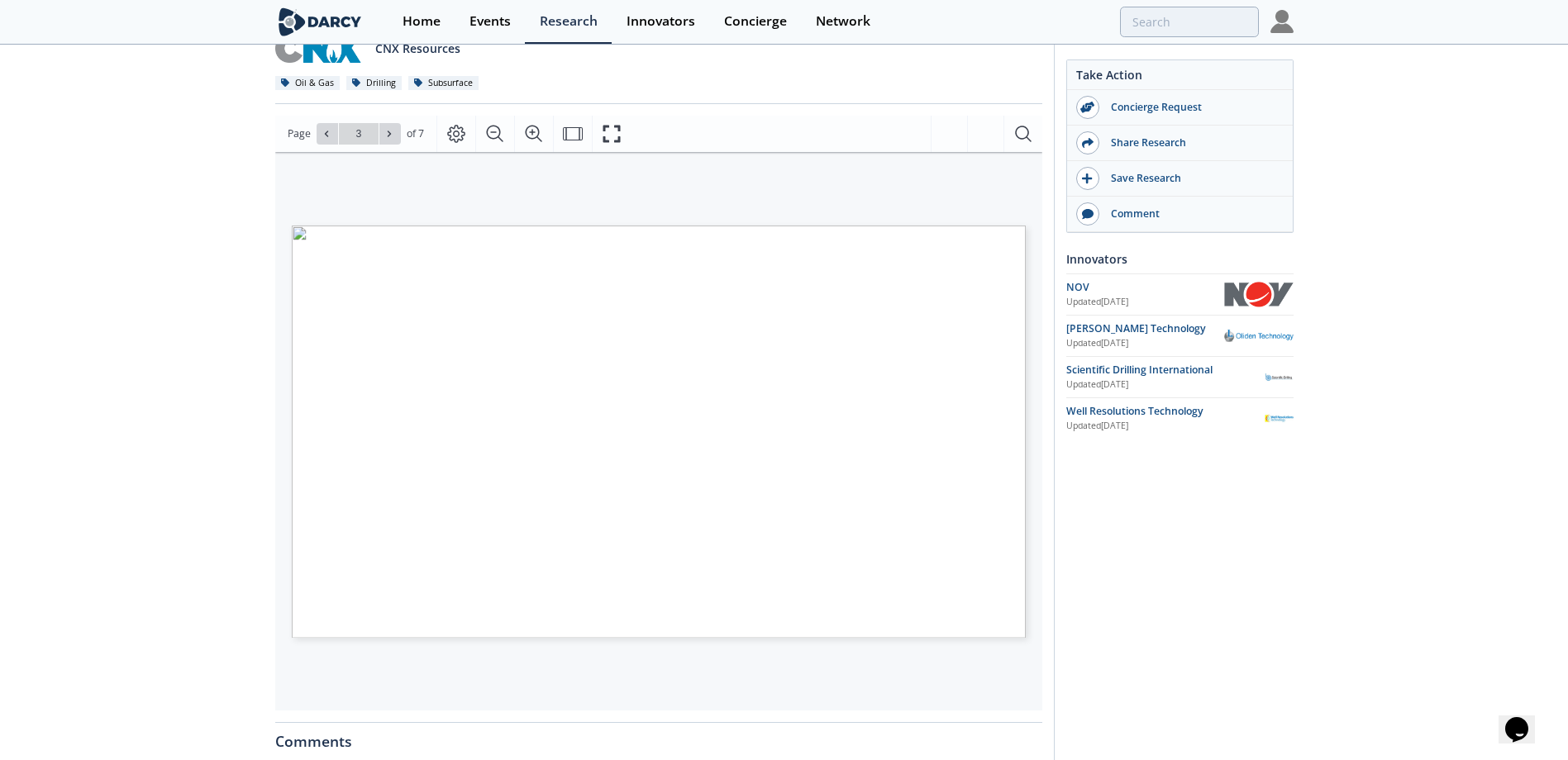 scroll, scrollTop: 195, scrollLeft: 0, axis: vertical 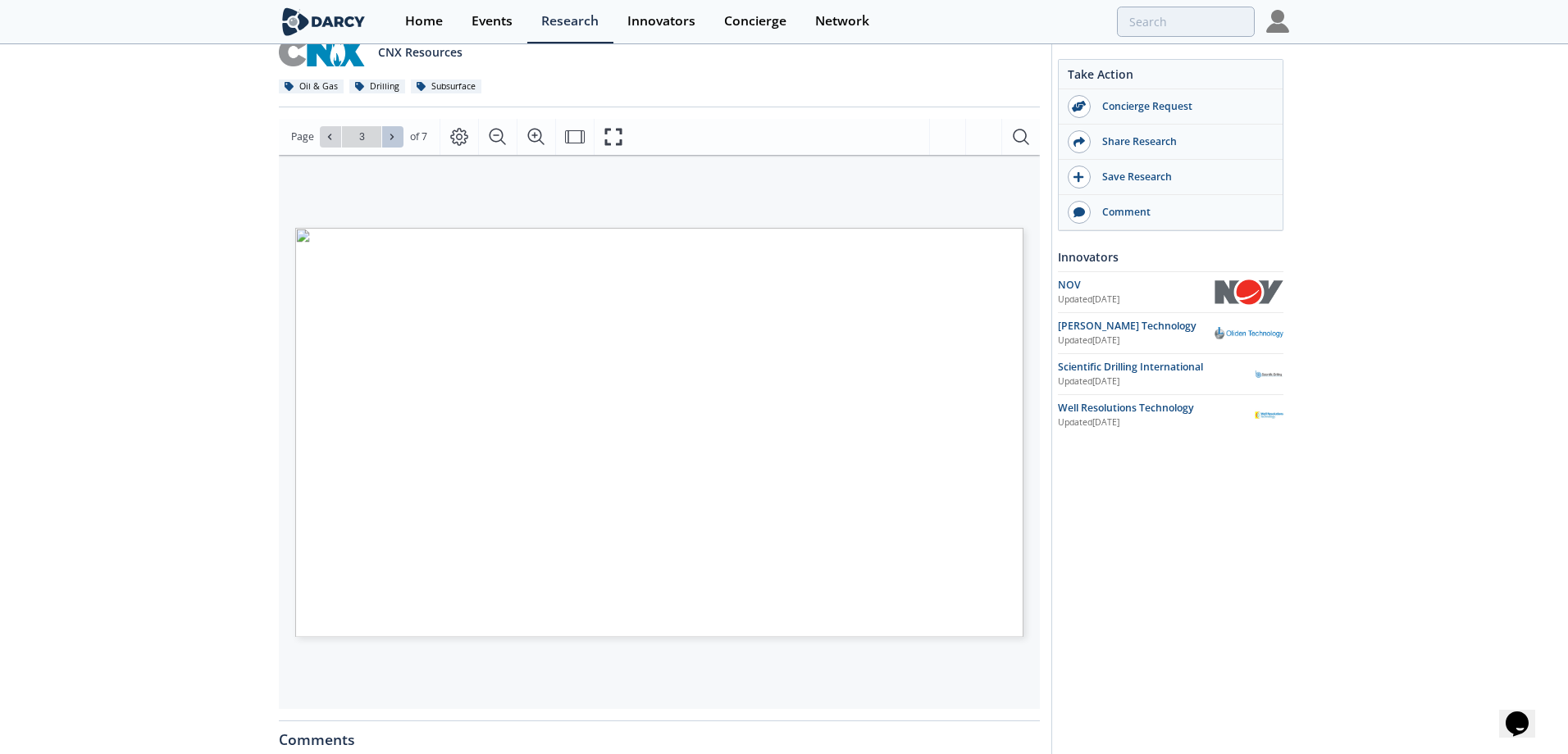 type on "Is SLB claiming wide use of their resitivity tool in horizontal Marcellus and [PERSON_NAME]?" 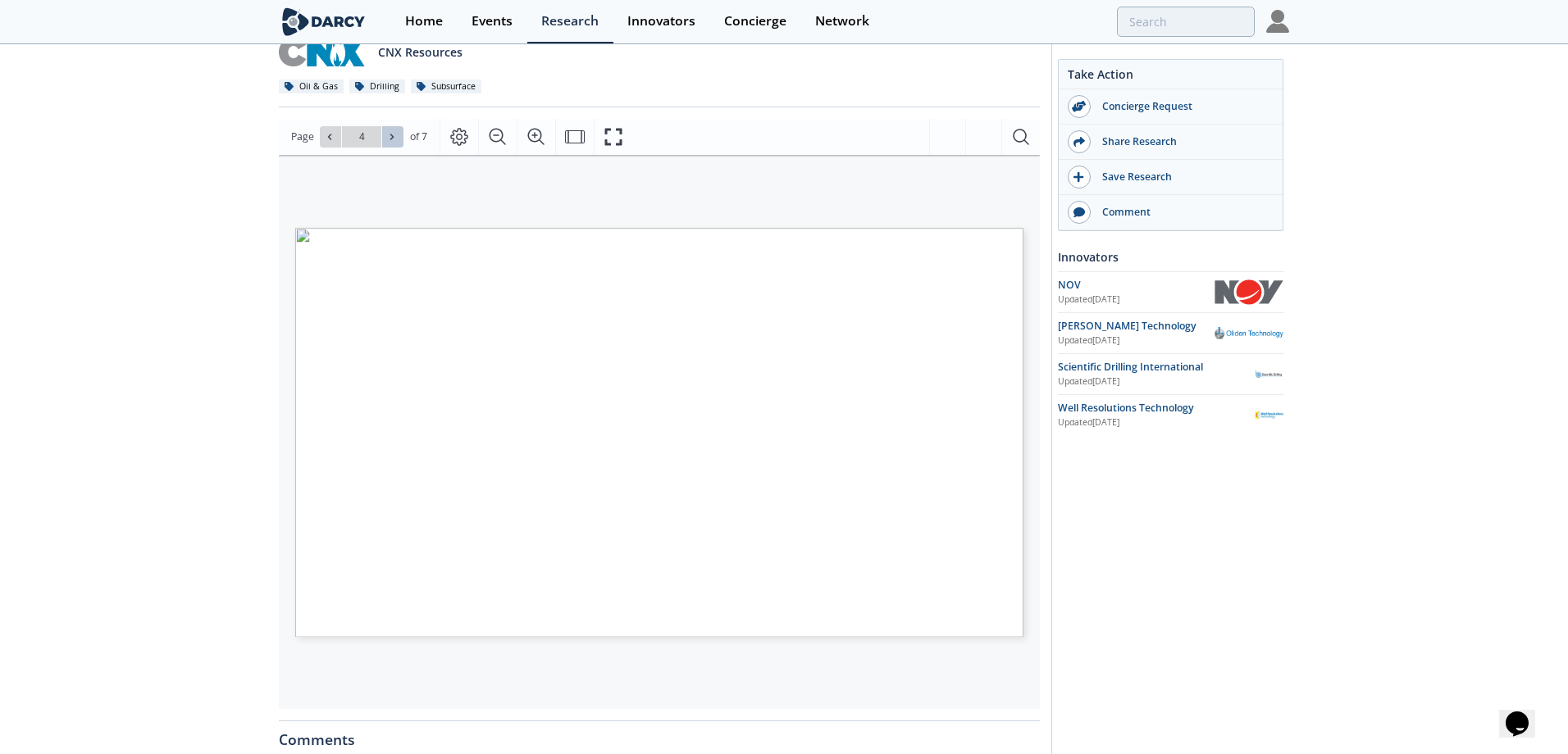 click 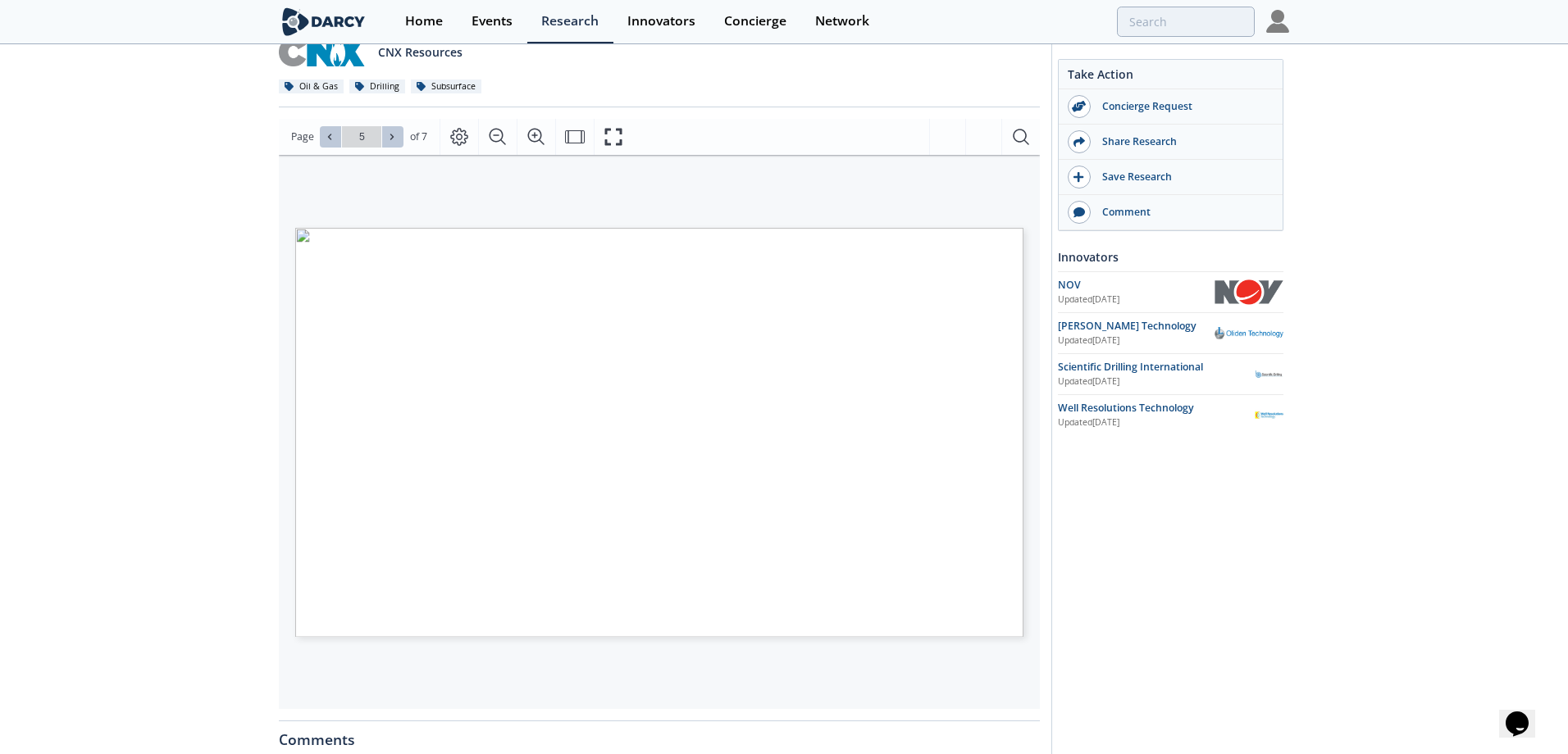 click 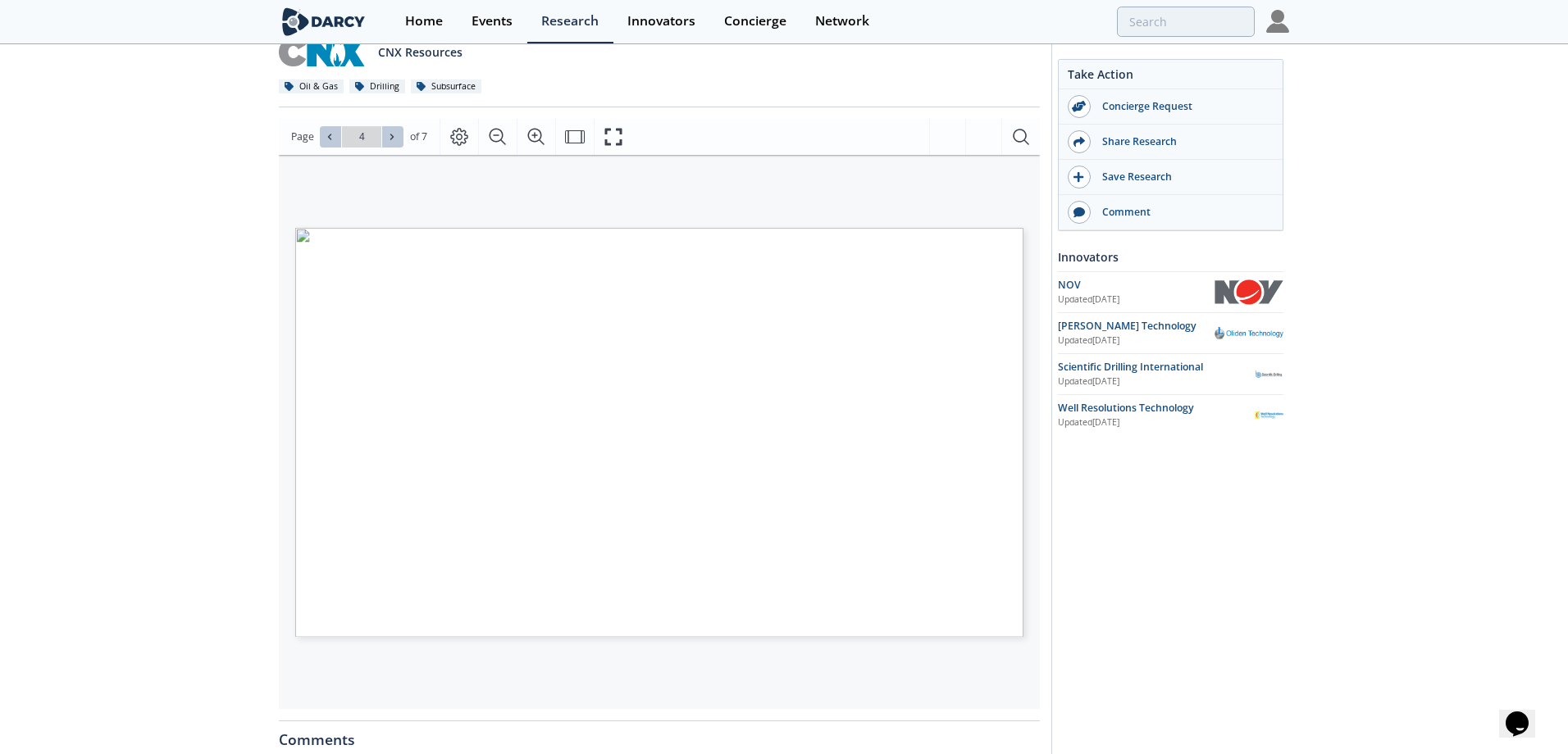 click 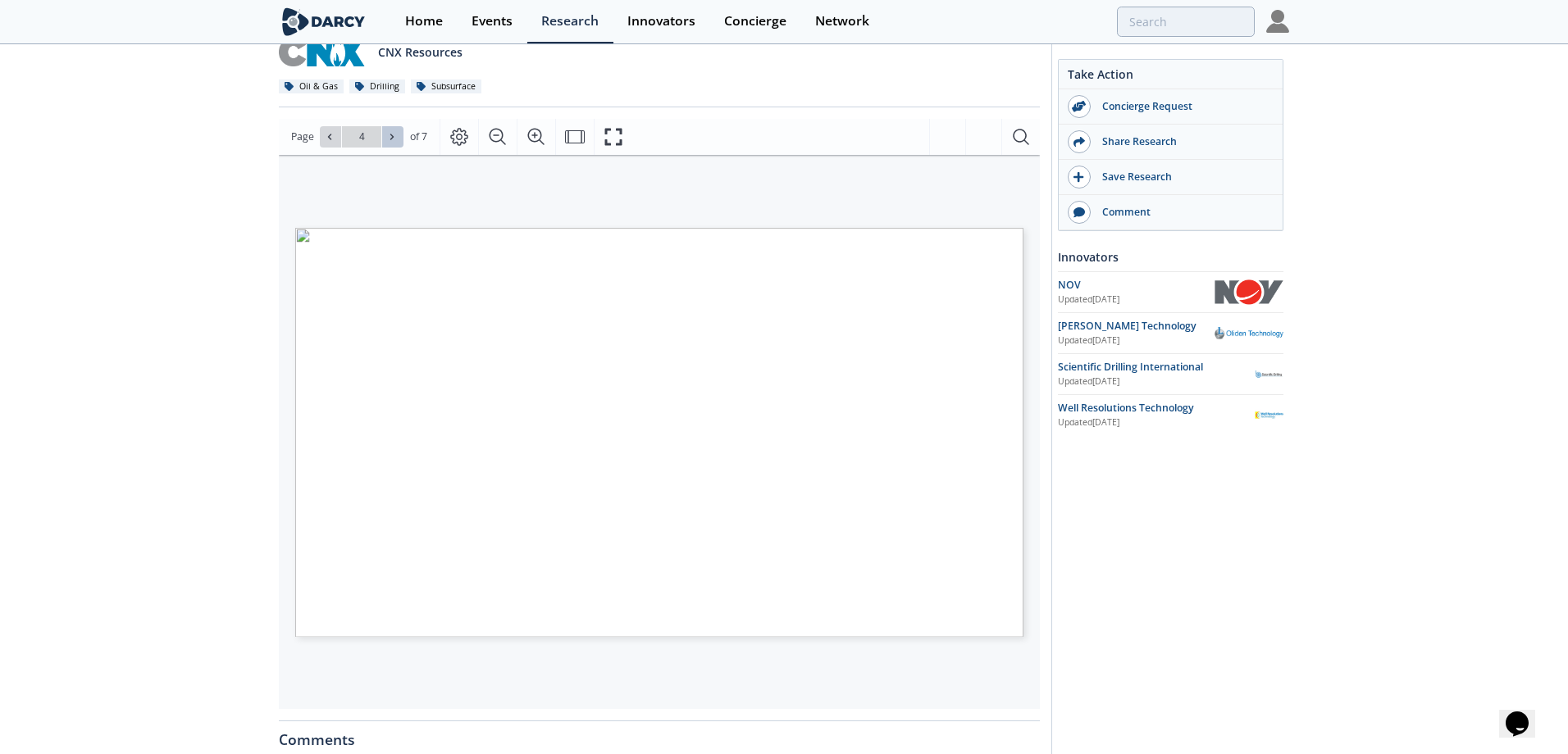 type on "3" 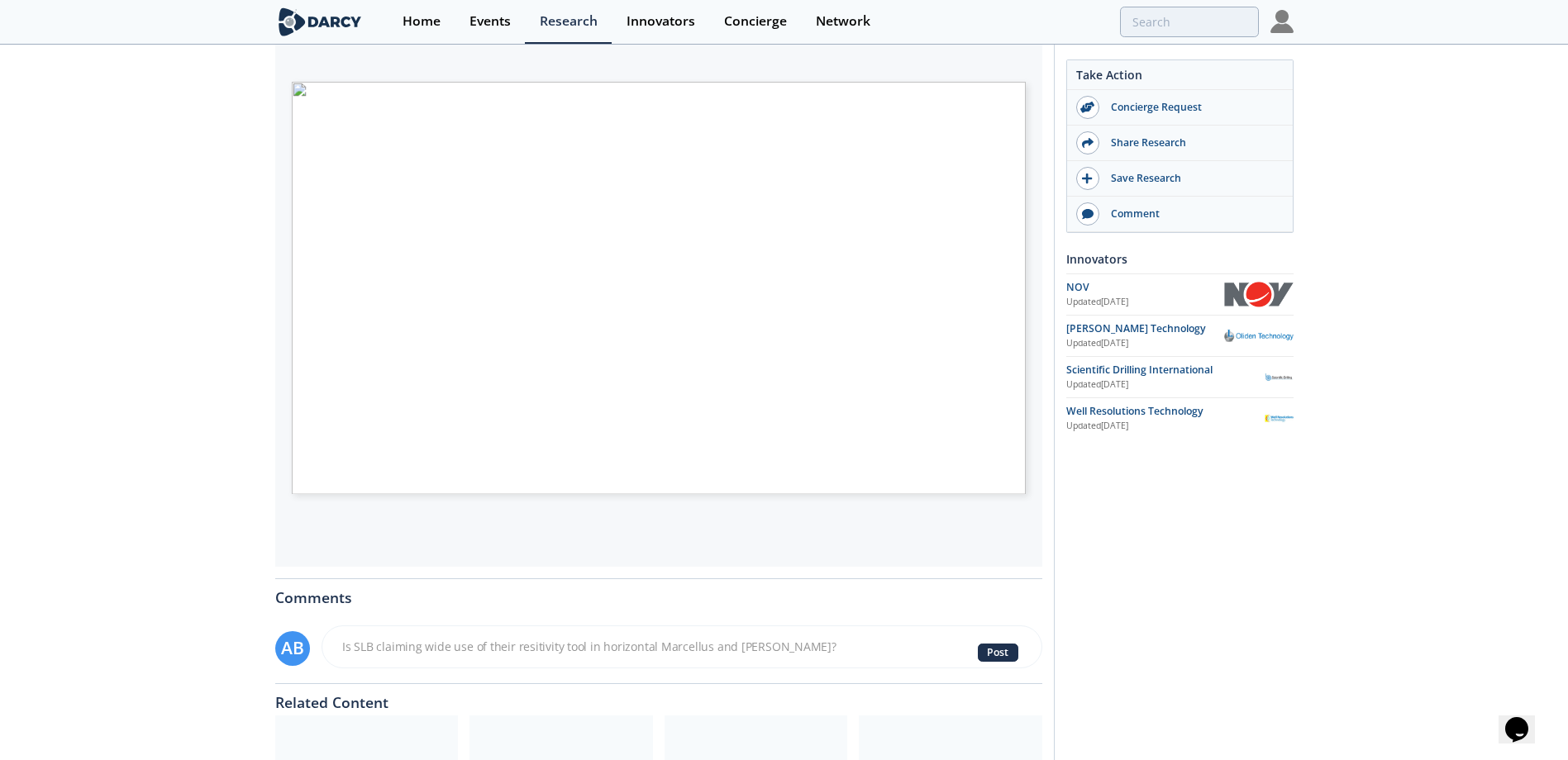 scroll, scrollTop: 341, scrollLeft: 0, axis: vertical 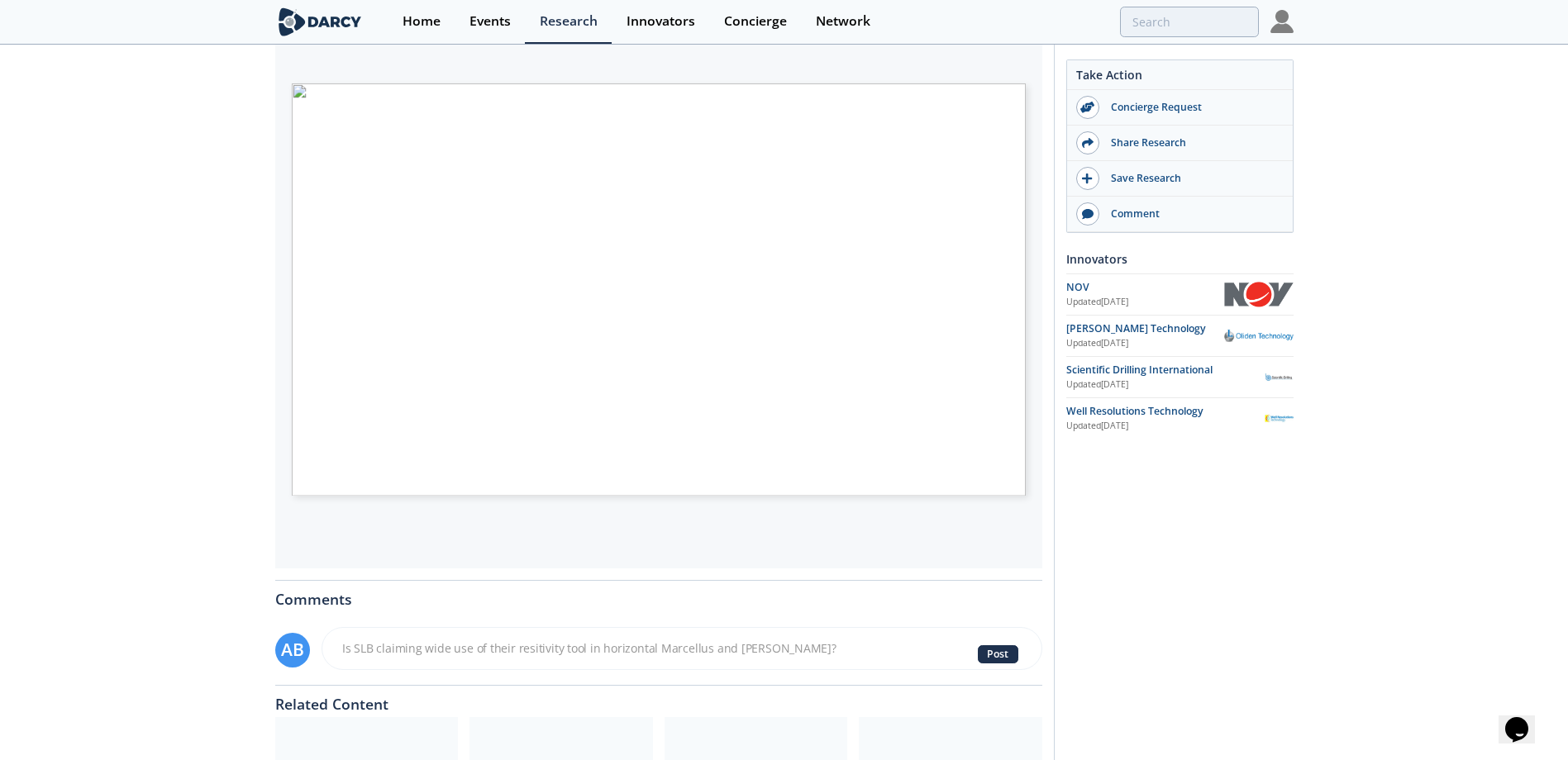 drag, startPoint x: 341, startPoint y: 648, endPoint x: 817, endPoint y: 646, distance: 476.0042 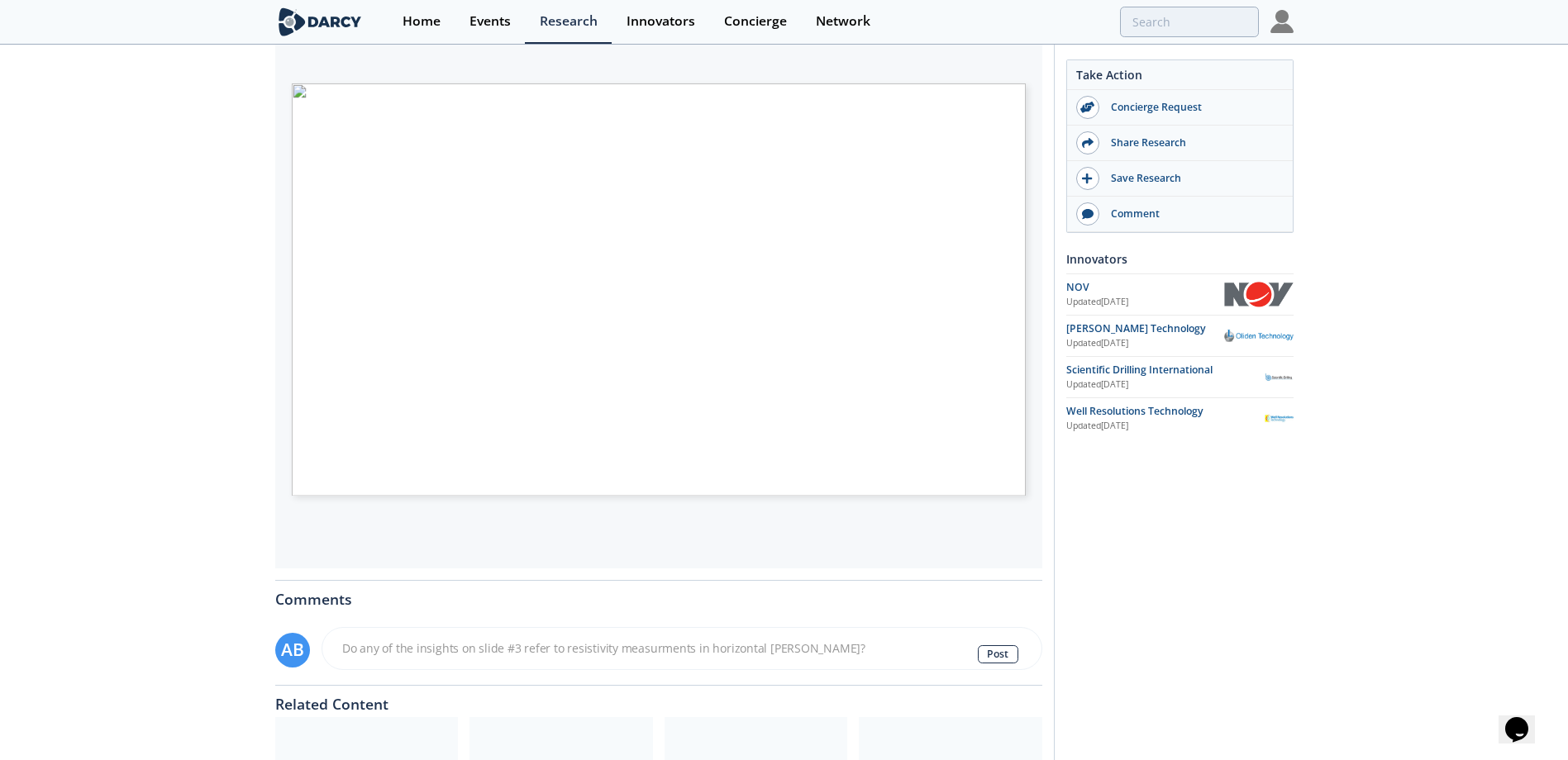 type on "Do any of the insights on slide #3 refer to resistivity measurments in horizontal [PERSON_NAME]?" 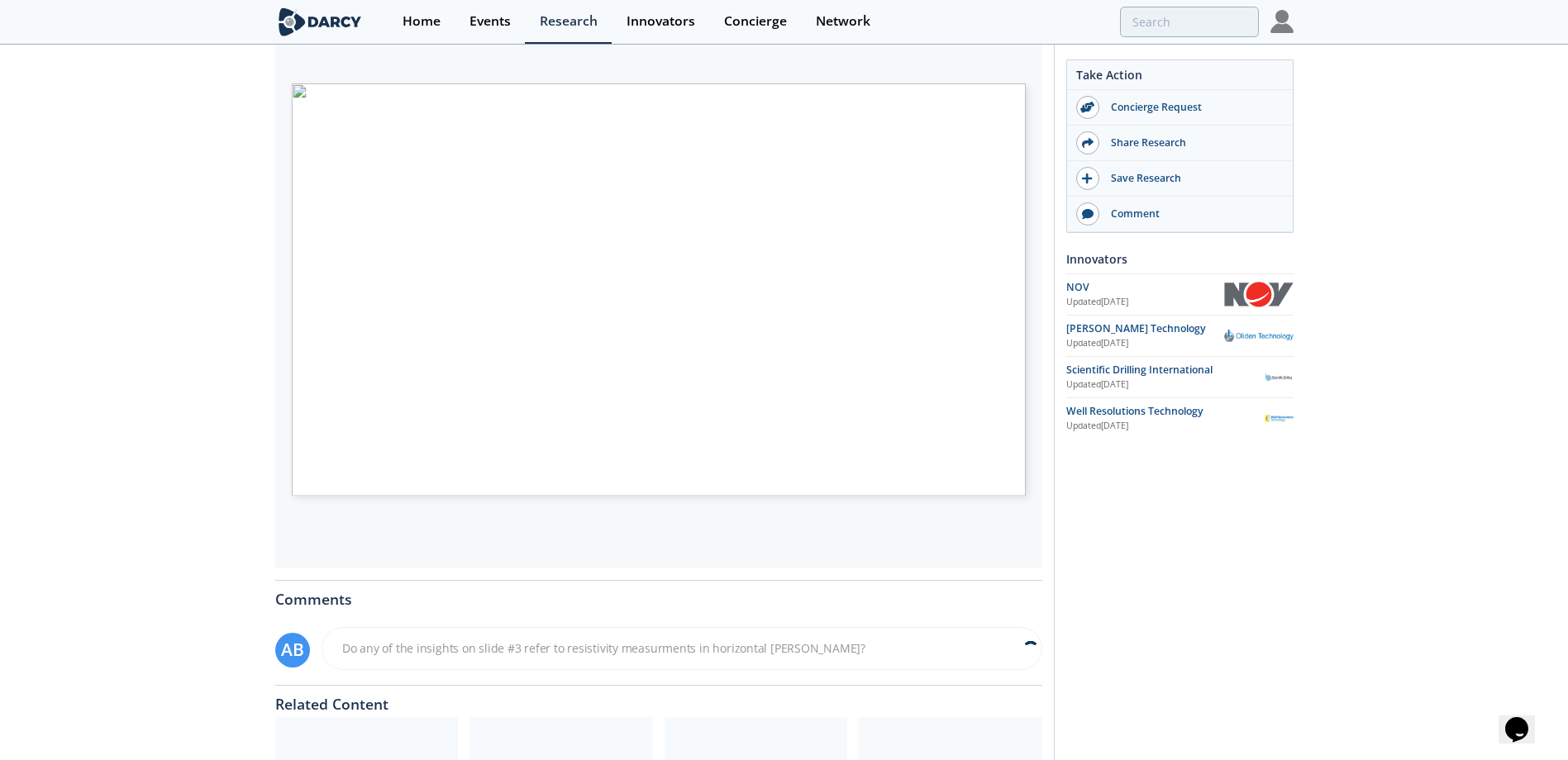 type 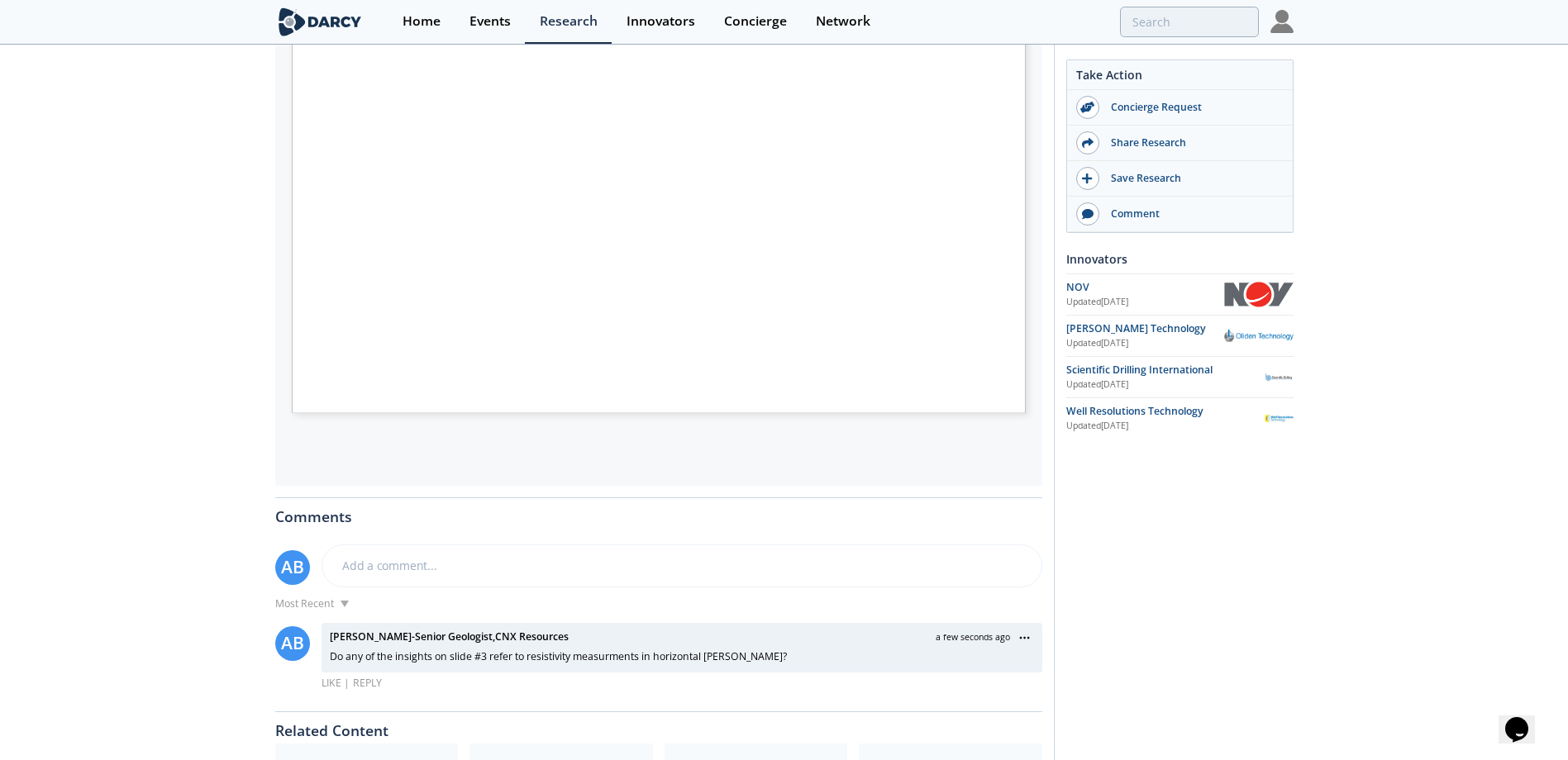 scroll, scrollTop: 589, scrollLeft: 0, axis: vertical 